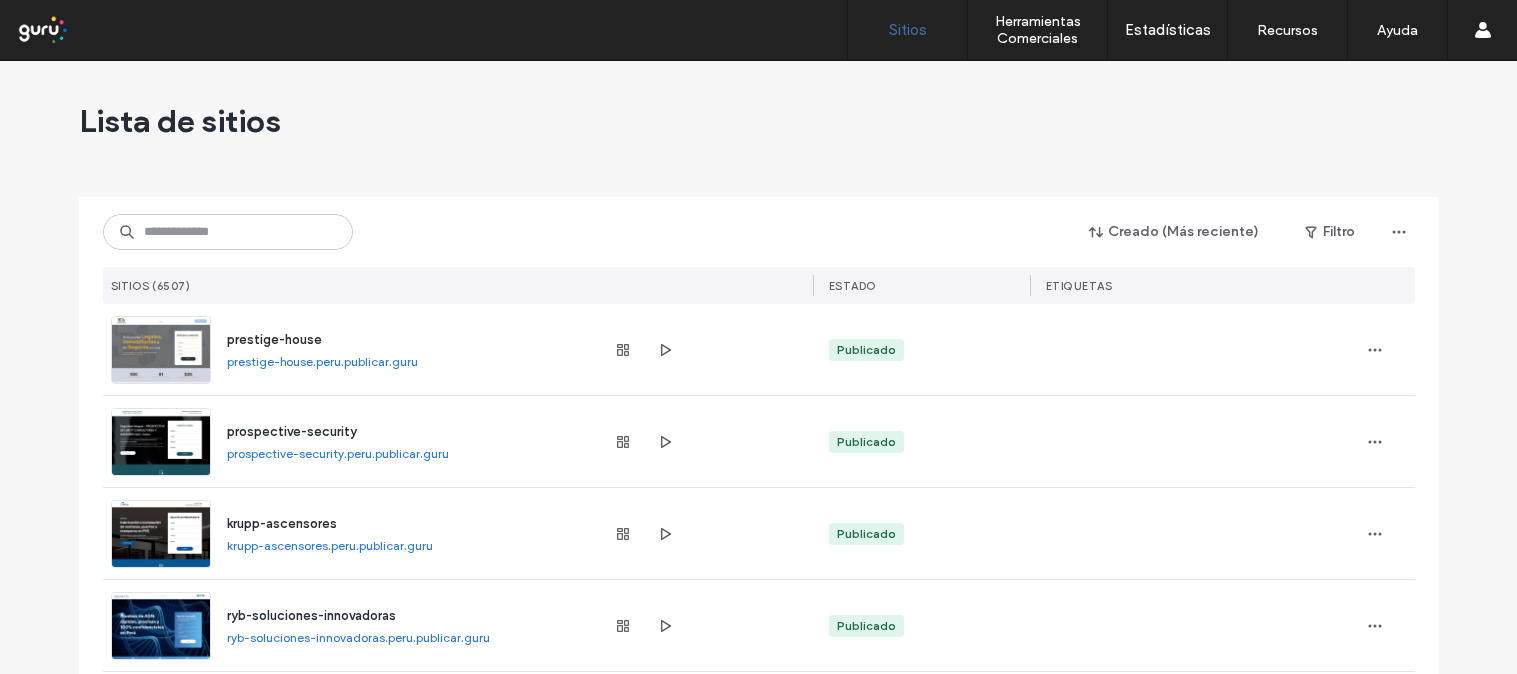 scroll, scrollTop: 0, scrollLeft: 0, axis: both 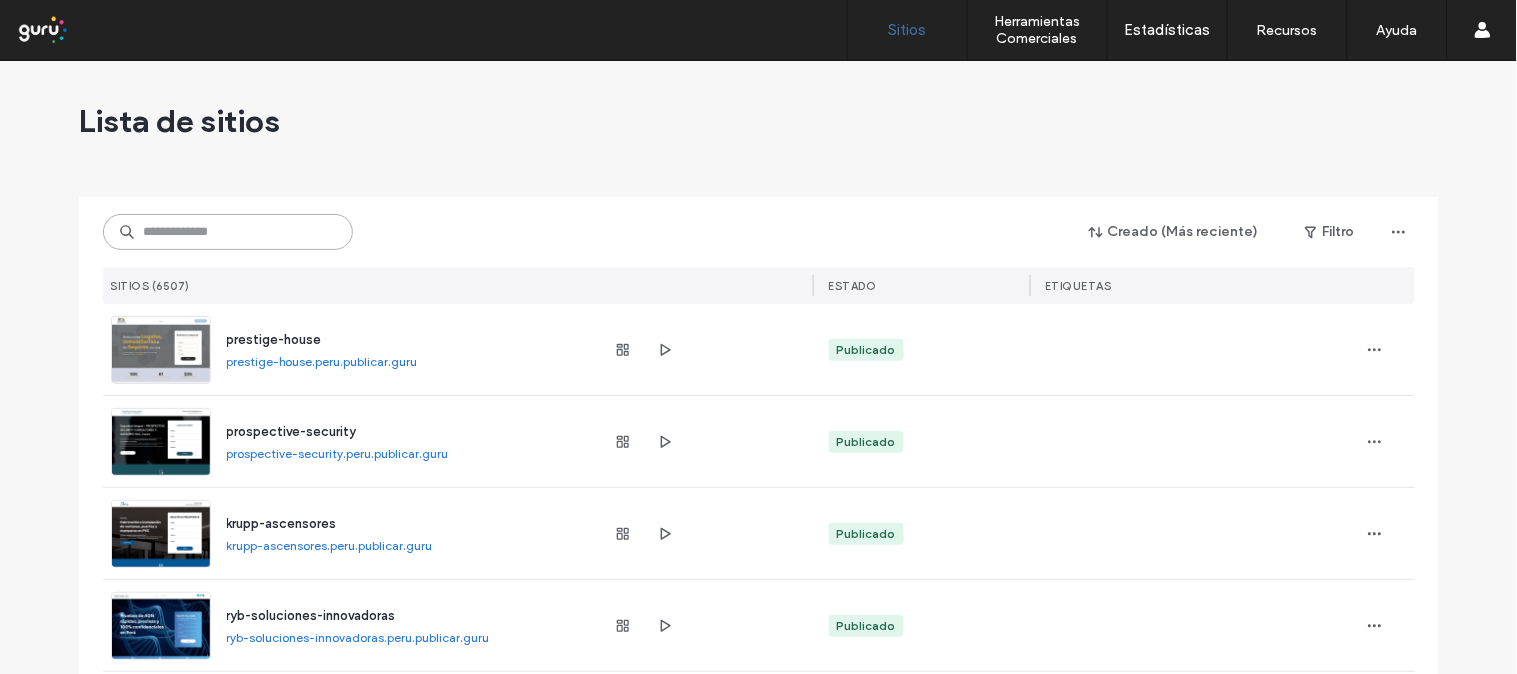 click at bounding box center [228, 232] 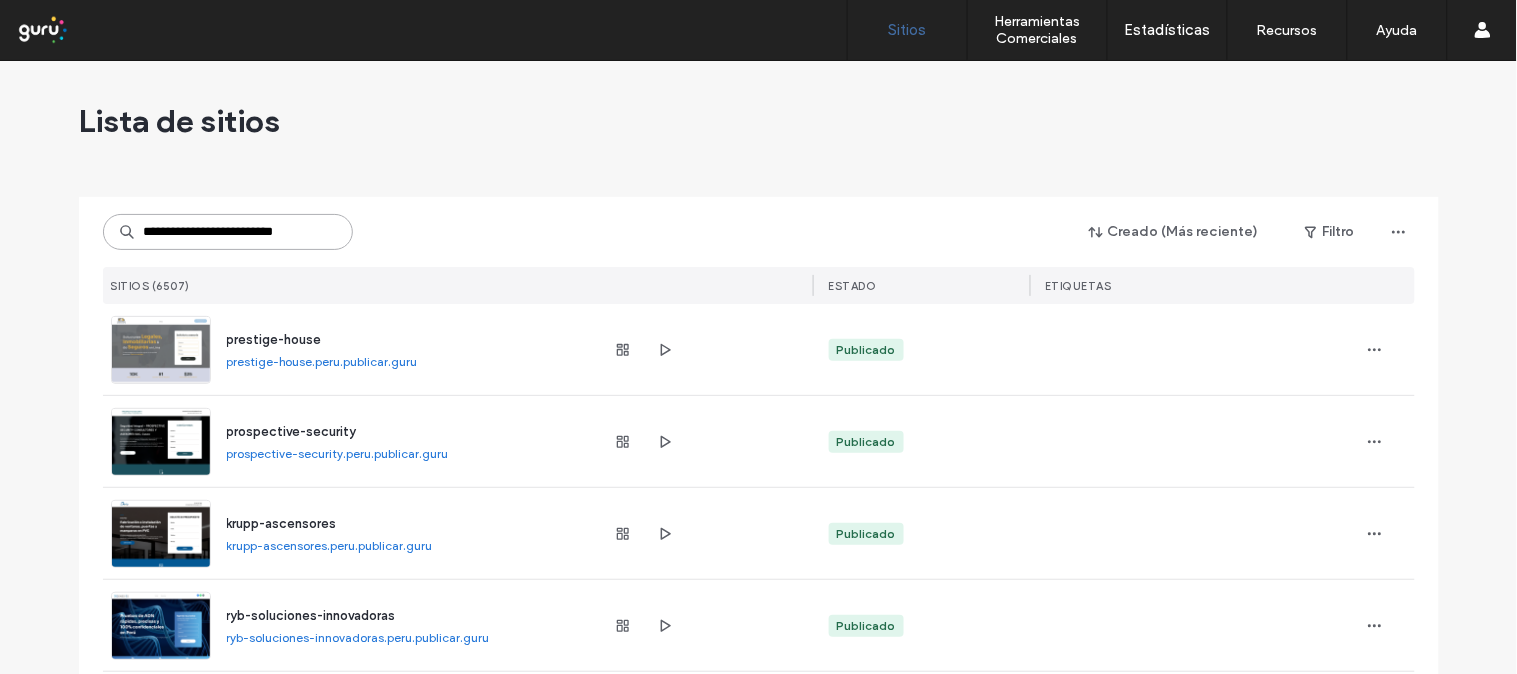 scroll, scrollTop: 0, scrollLeft: 32, axis: horizontal 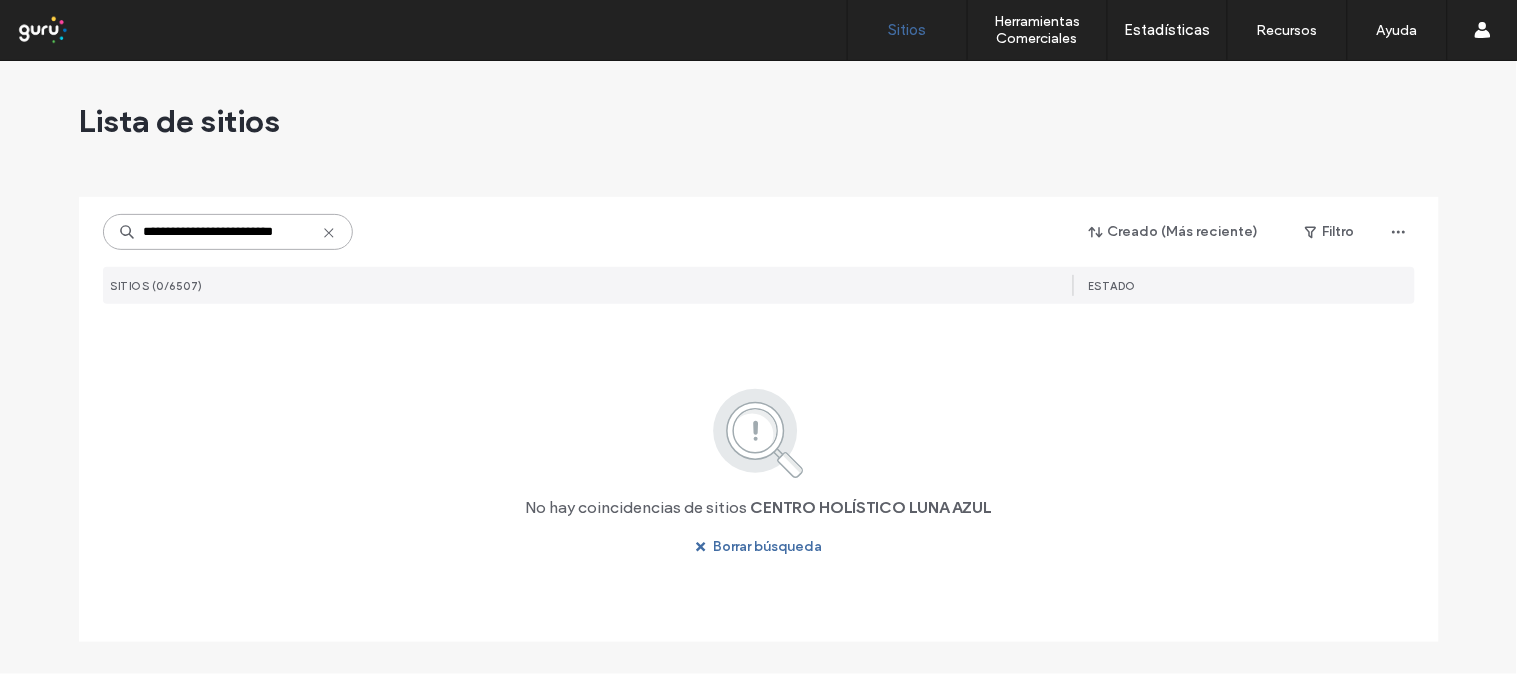 type on "**********" 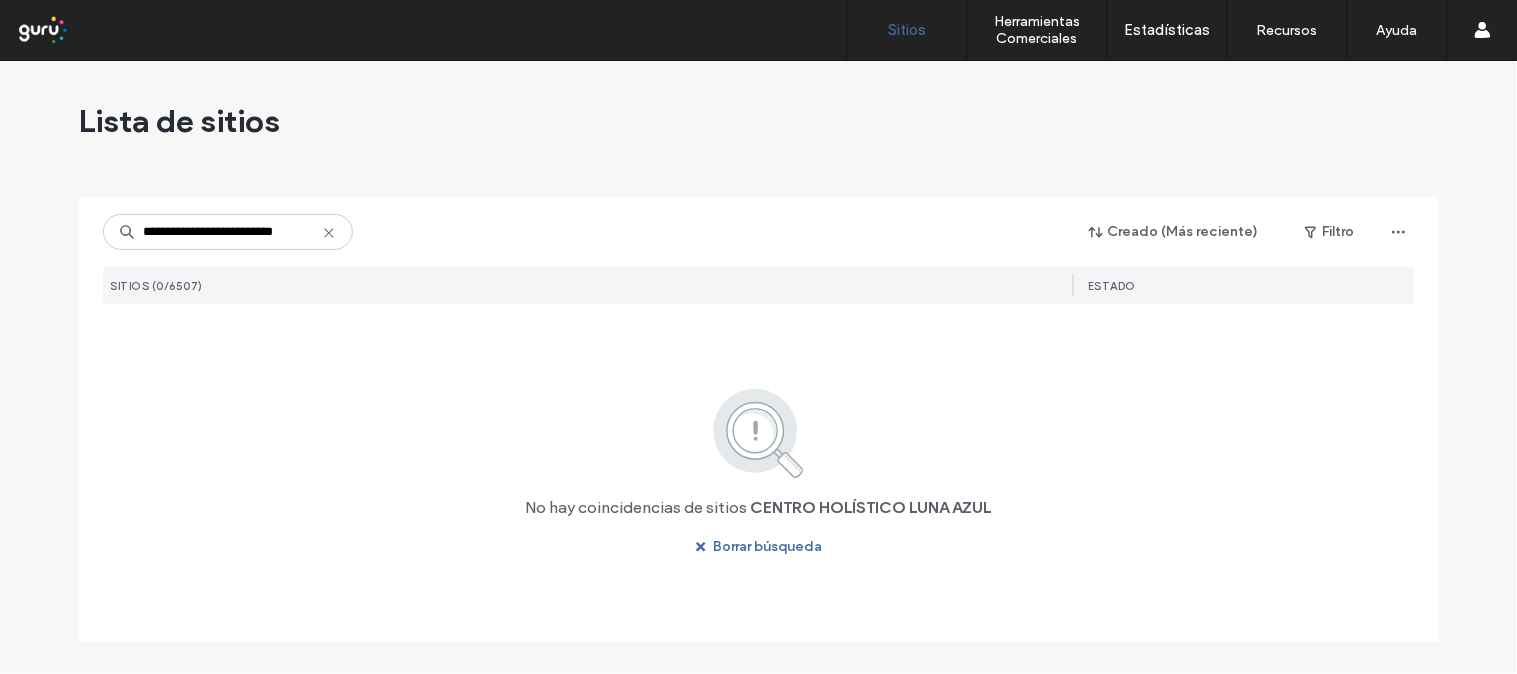 click 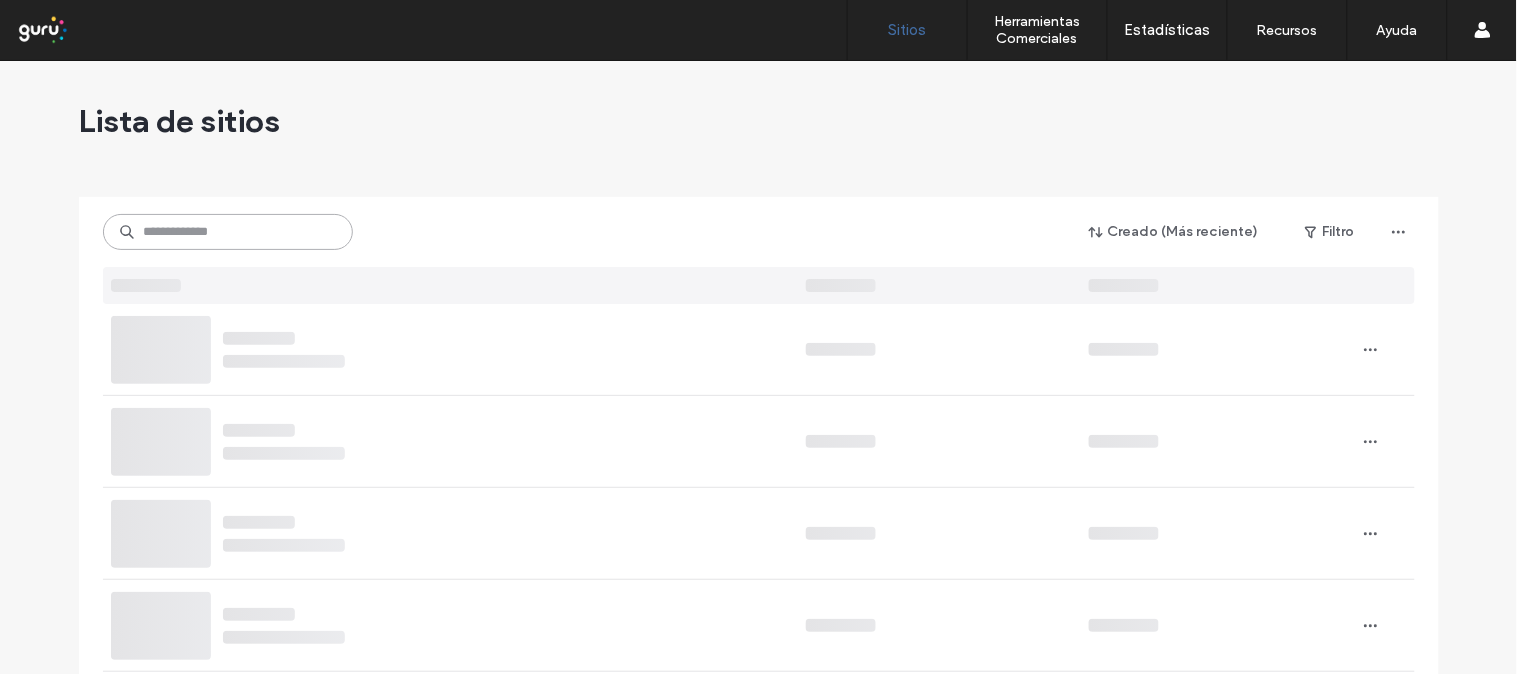 scroll, scrollTop: 0, scrollLeft: 0, axis: both 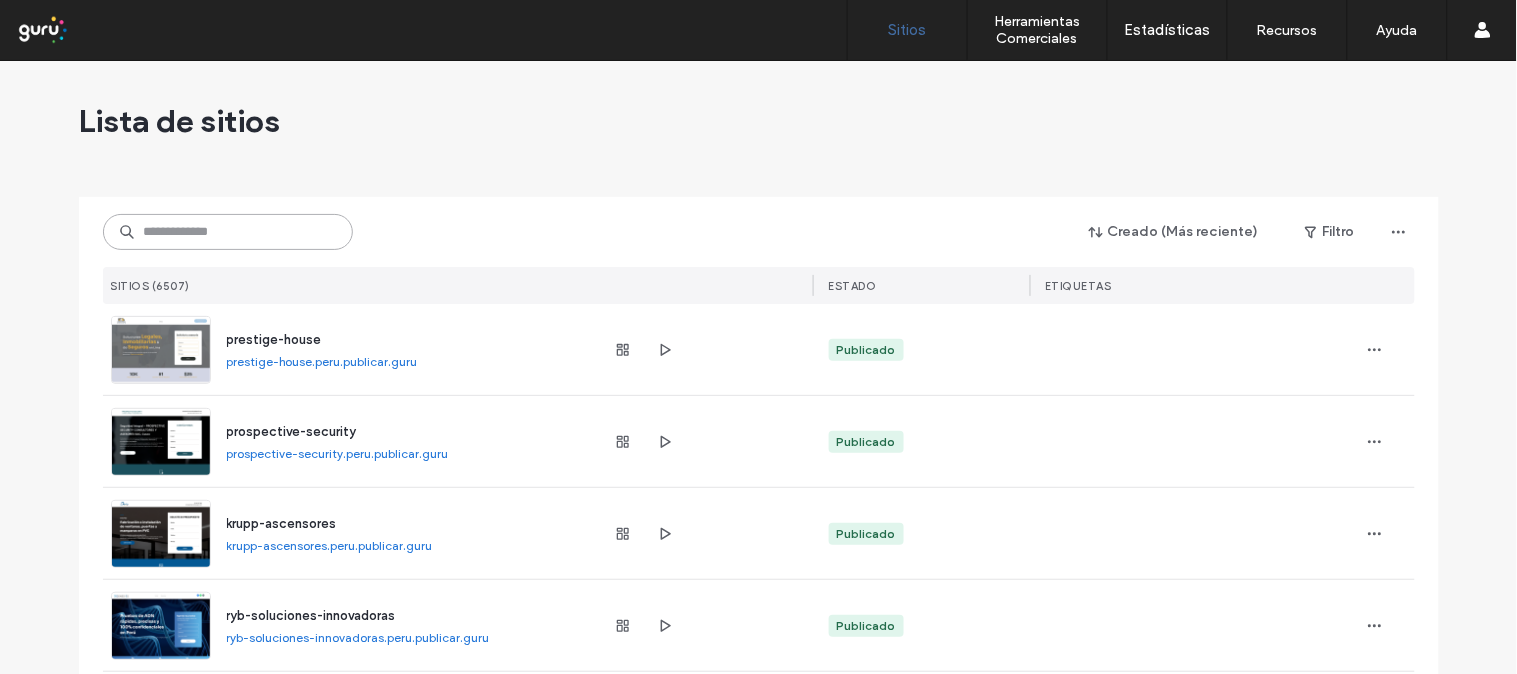 click at bounding box center (228, 232) 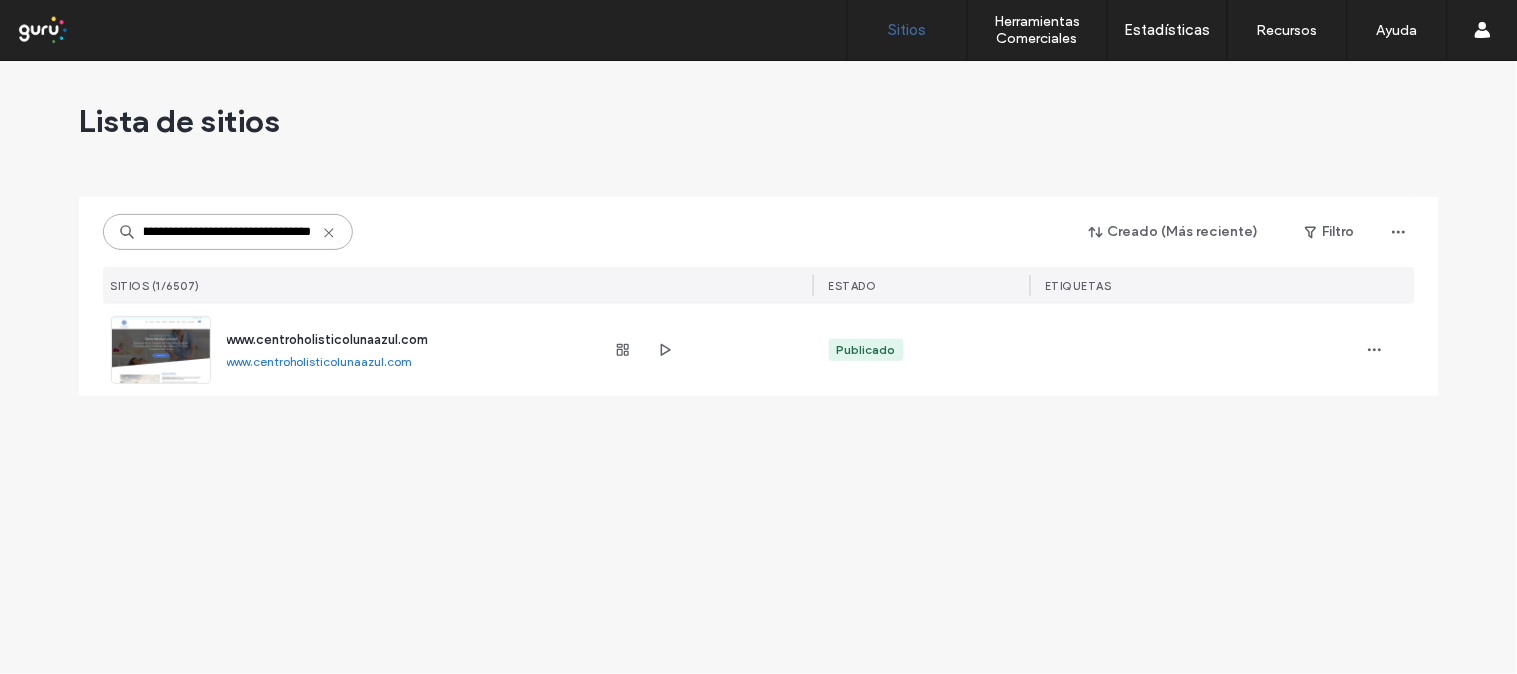 scroll, scrollTop: 0, scrollLeft: 86, axis: horizontal 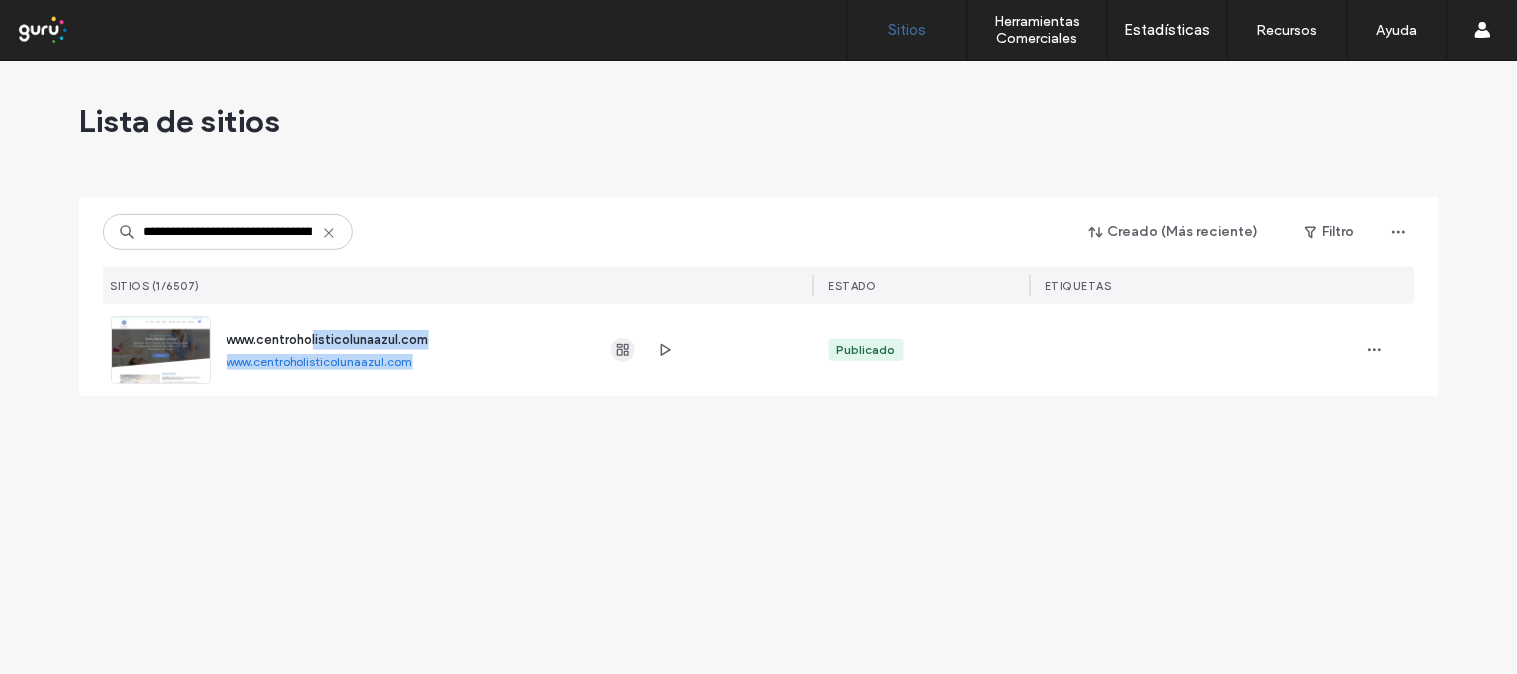 drag, startPoint x: 312, startPoint y: 340, endPoint x: 613, endPoint y: 355, distance: 301.37354 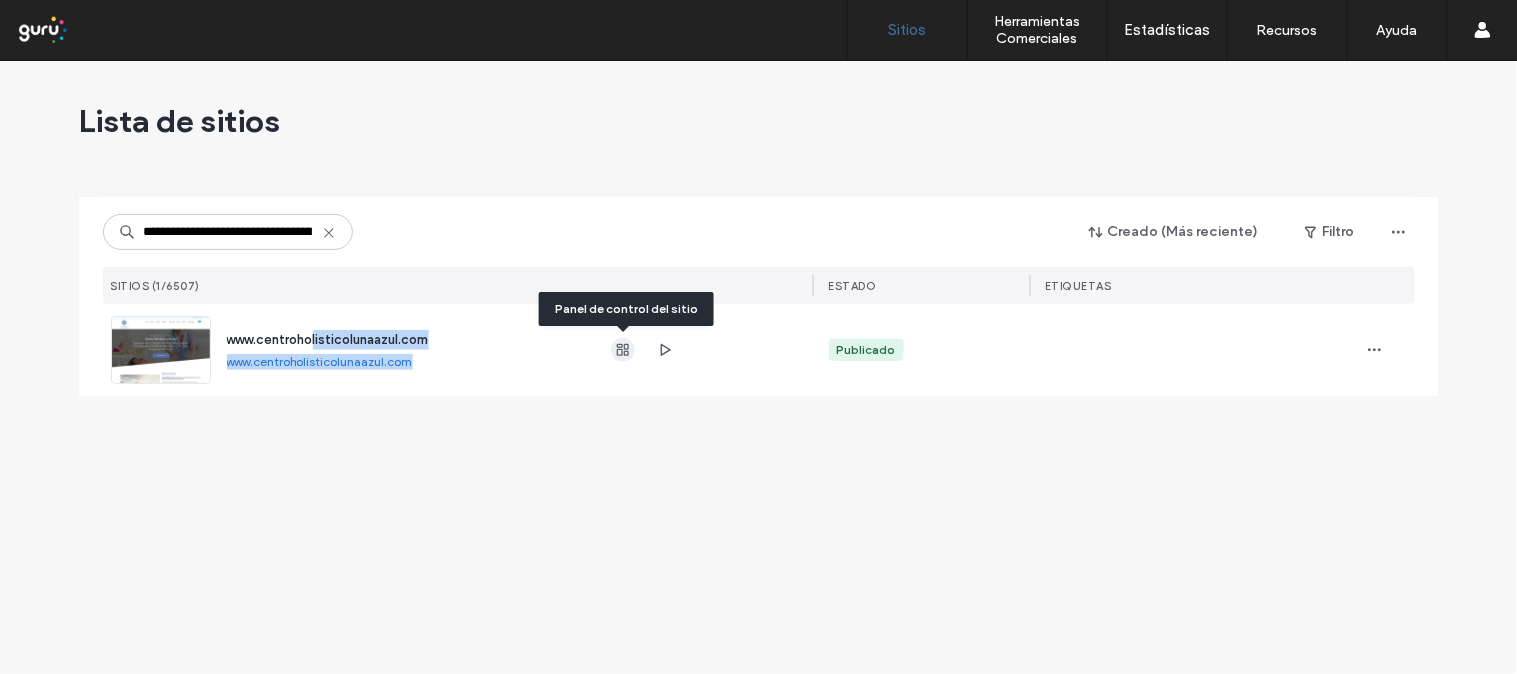 click 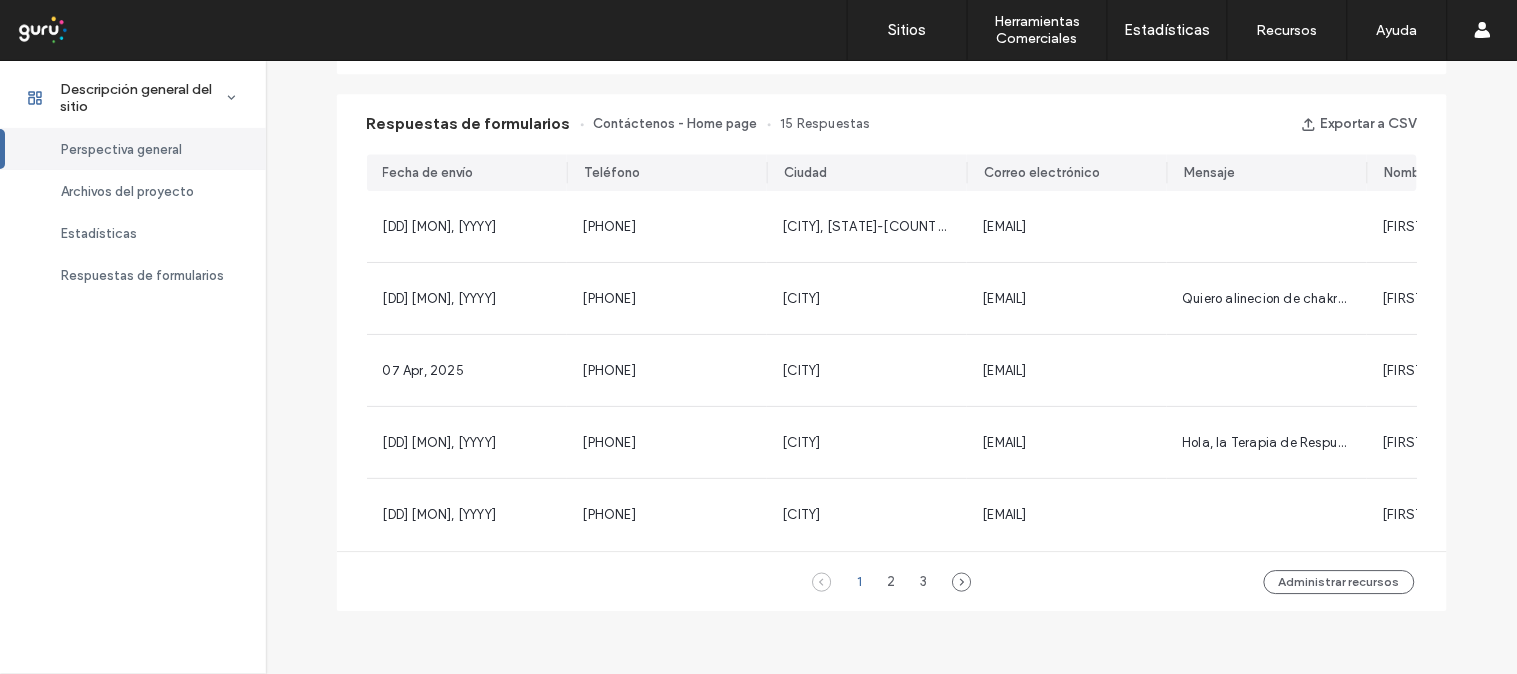 scroll, scrollTop: 1261, scrollLeft: 0, axis: vertical 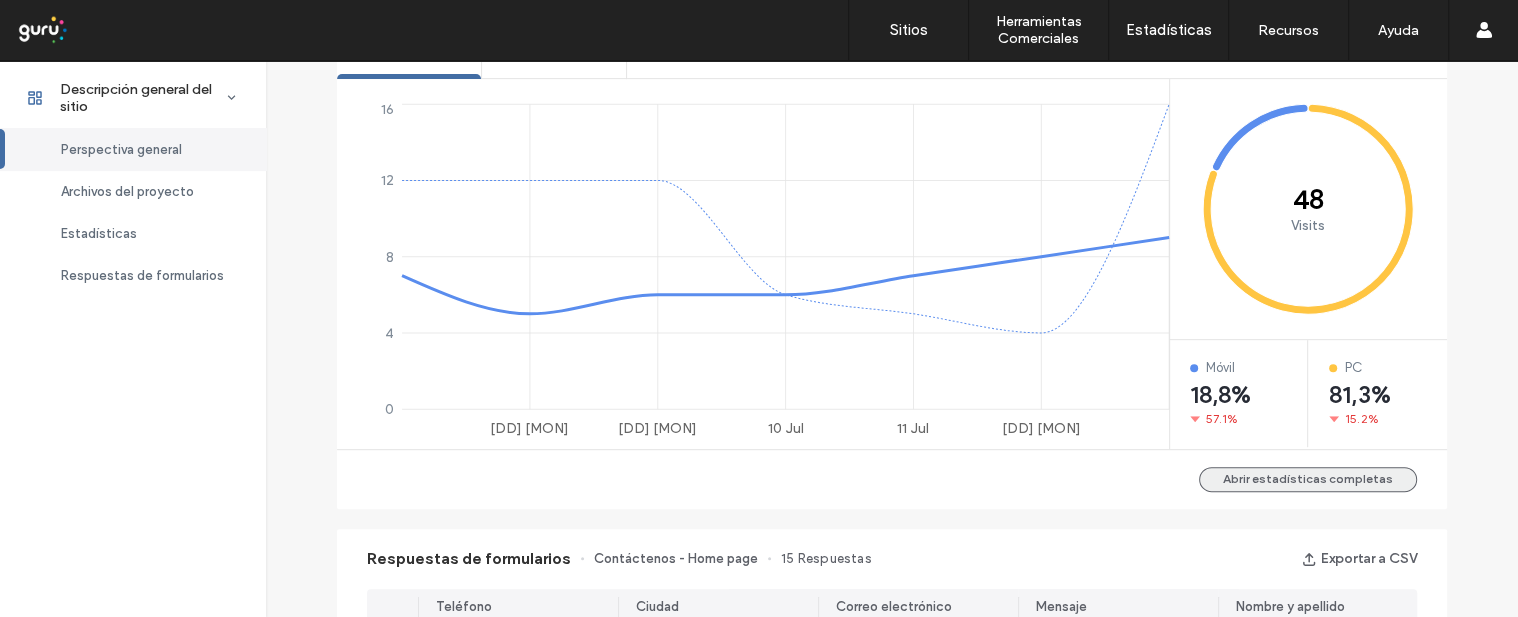 click on "Abrir estadísticas completas" at bounding box center (1308, 479) 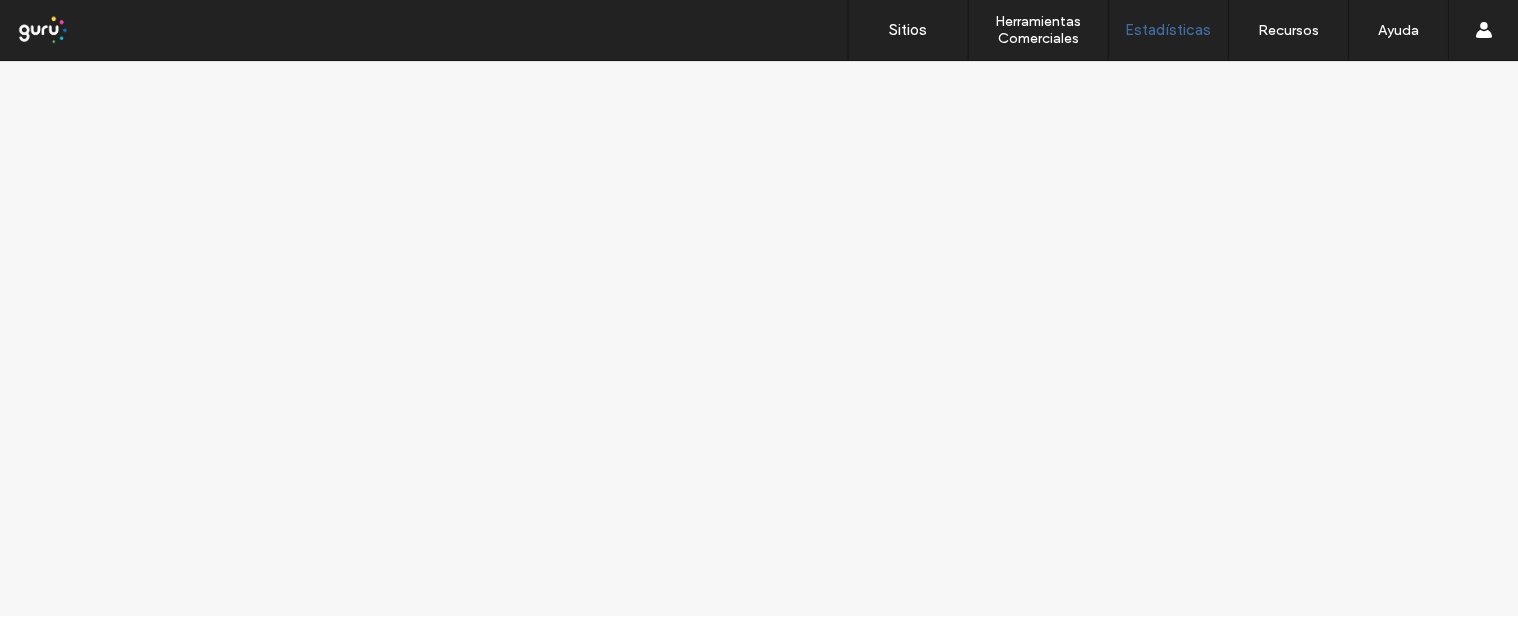 scroll, scrollTop: 0, scrollLeft: 0, axis: both 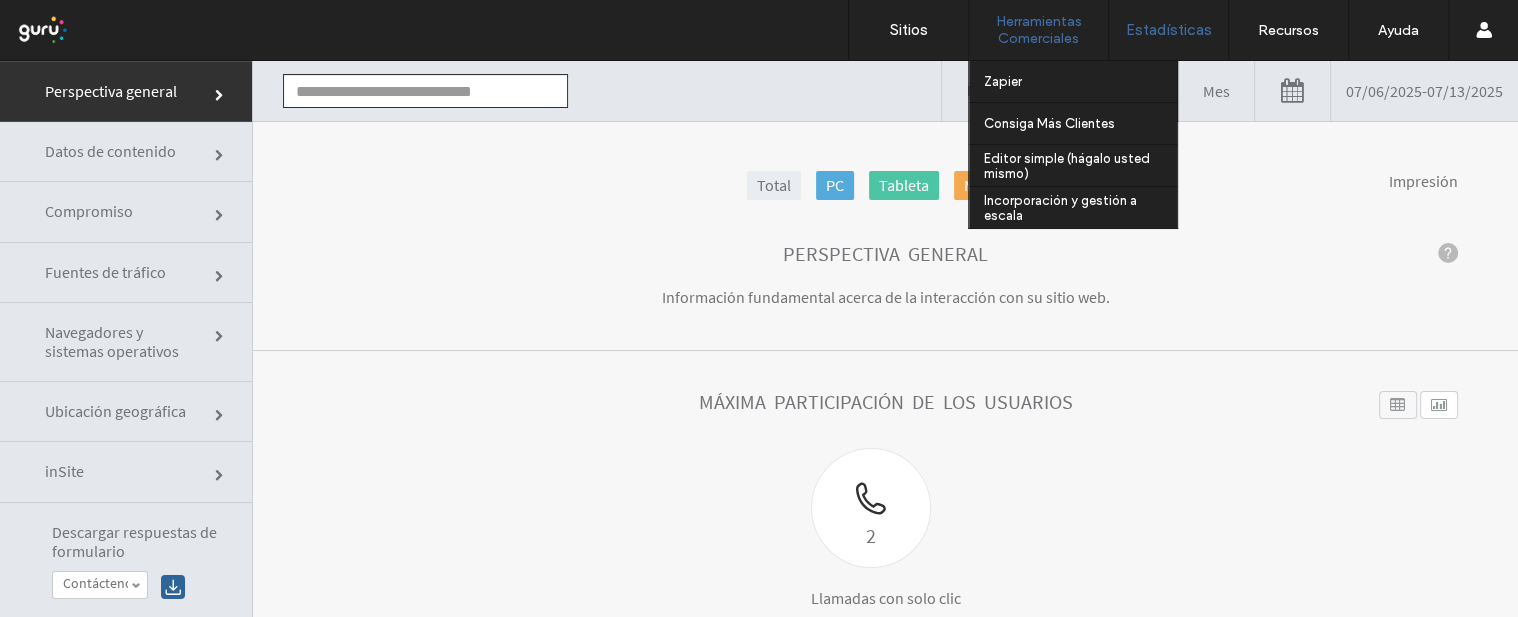 type on "**********" 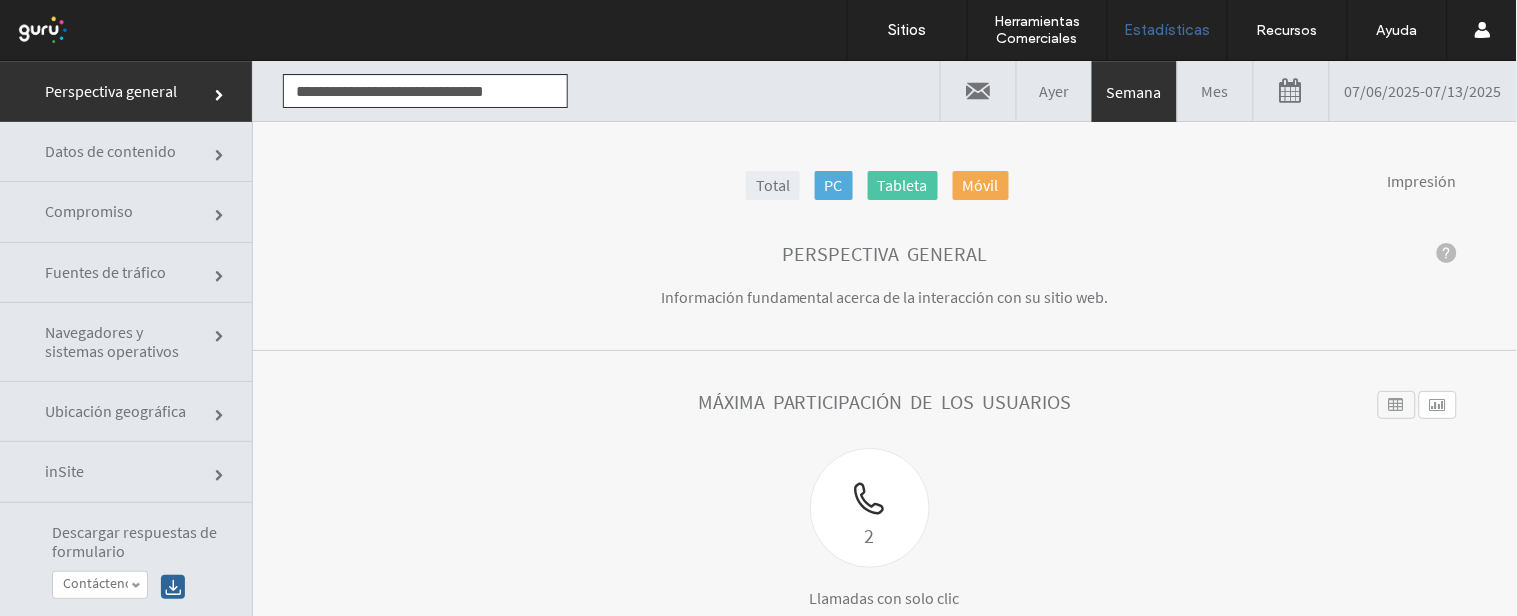 drag, startPoint x: 312, startPoint y: 90, endPoint x: 561, endPoint y: 201, distance: 272.6206 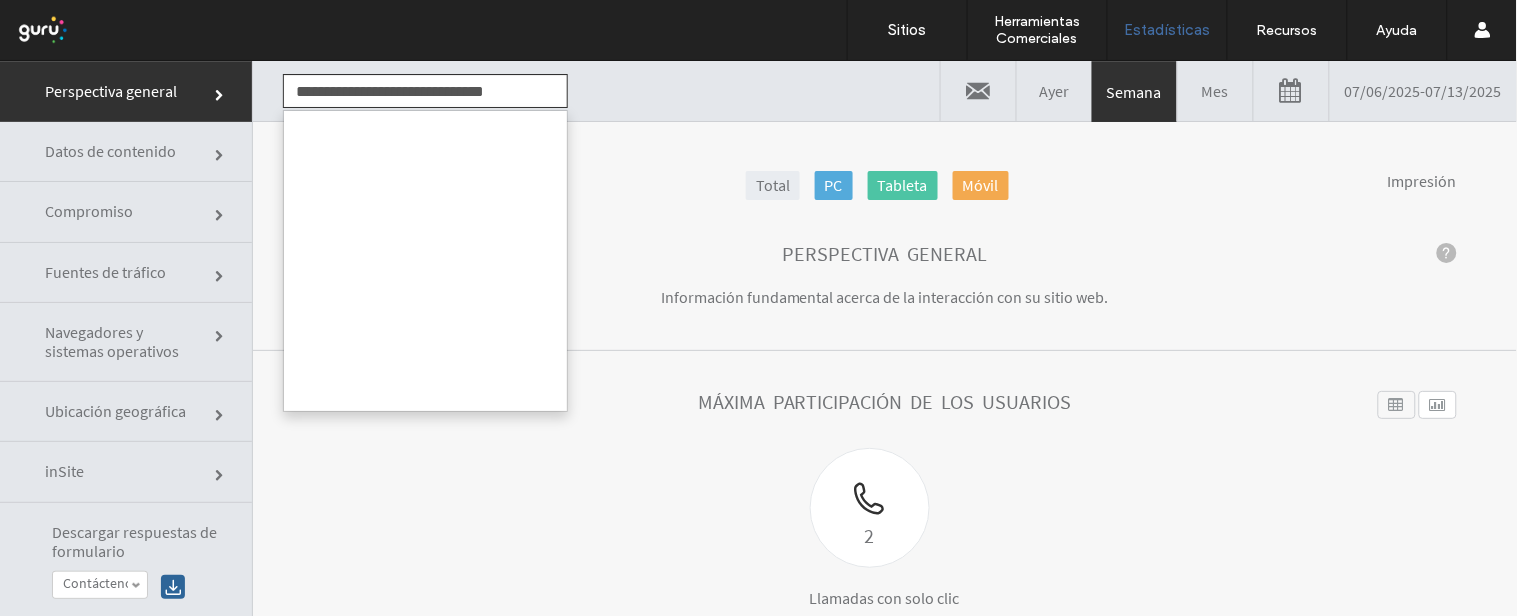 scroll, scrollTop: 595, scrollLeft: 0, axis: vertical 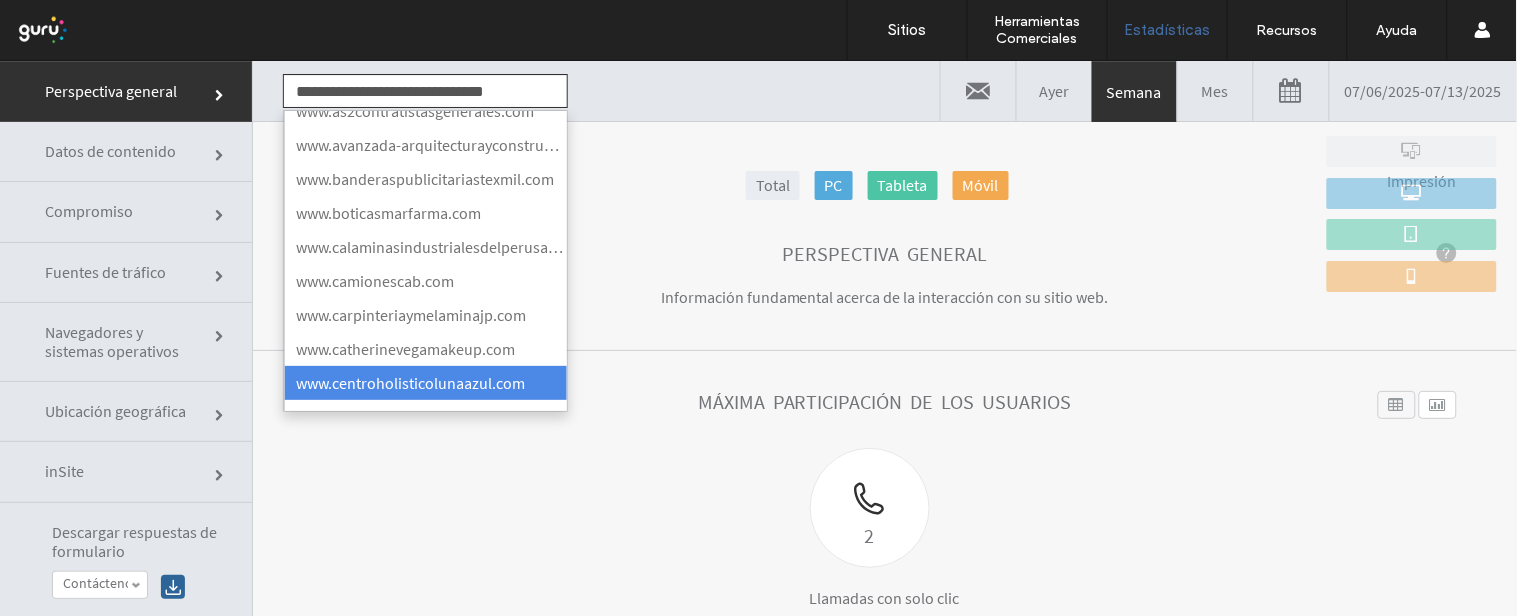 click on "2
Llamadas con solo clic" 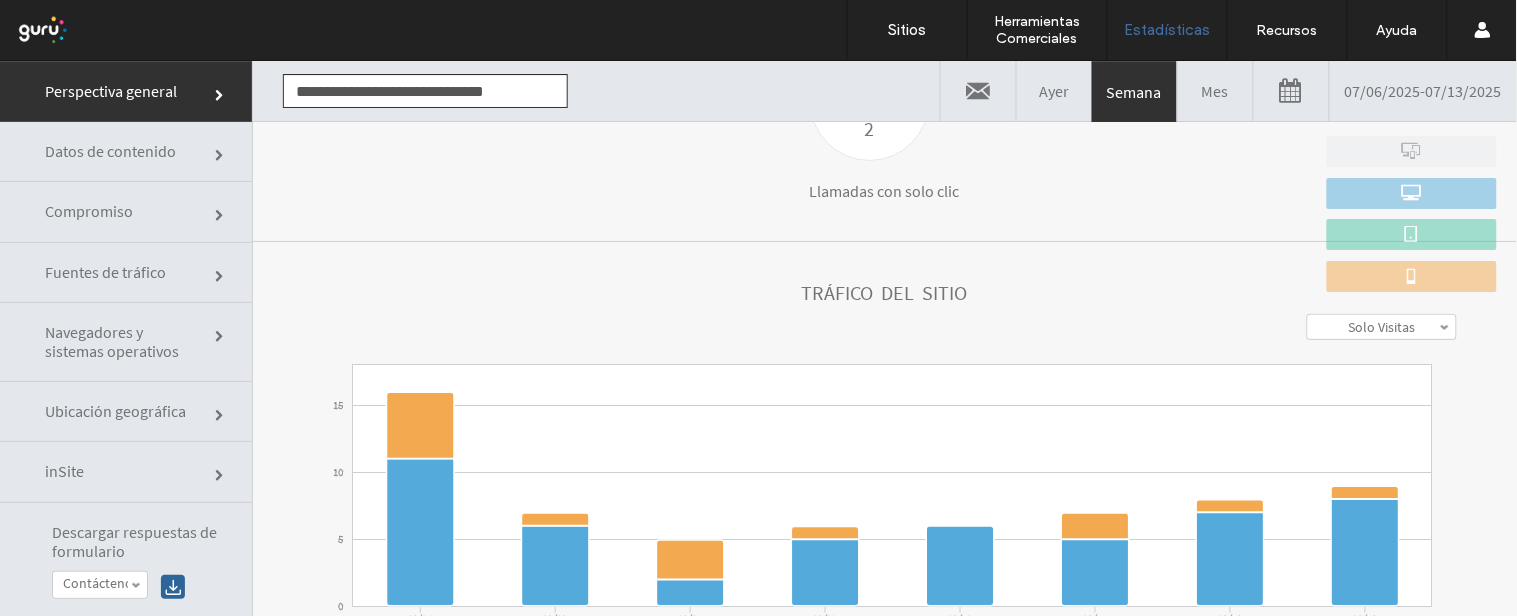 scroll, scrollTop: 761, scrollLeft: 0, axis: vertical 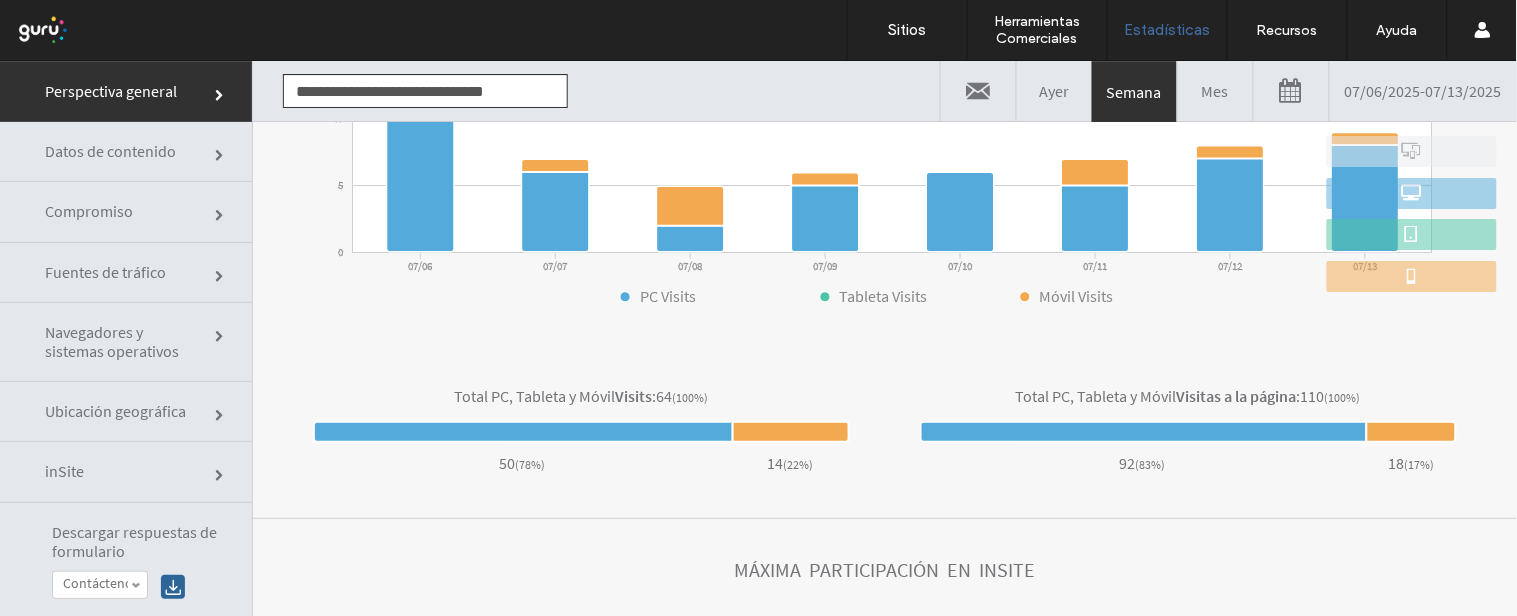 click on "Ubicación geográfica" 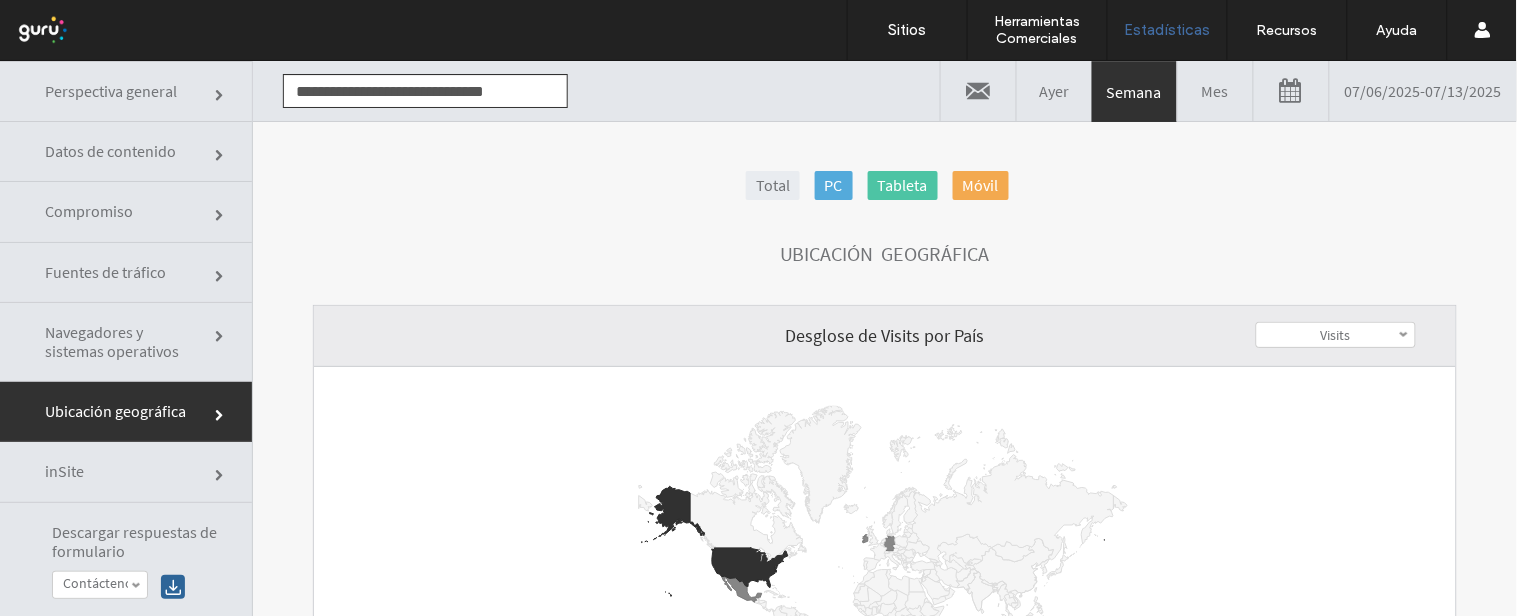 scroll, scrollTop: 101, scrollLeft: 0, axis: vertical 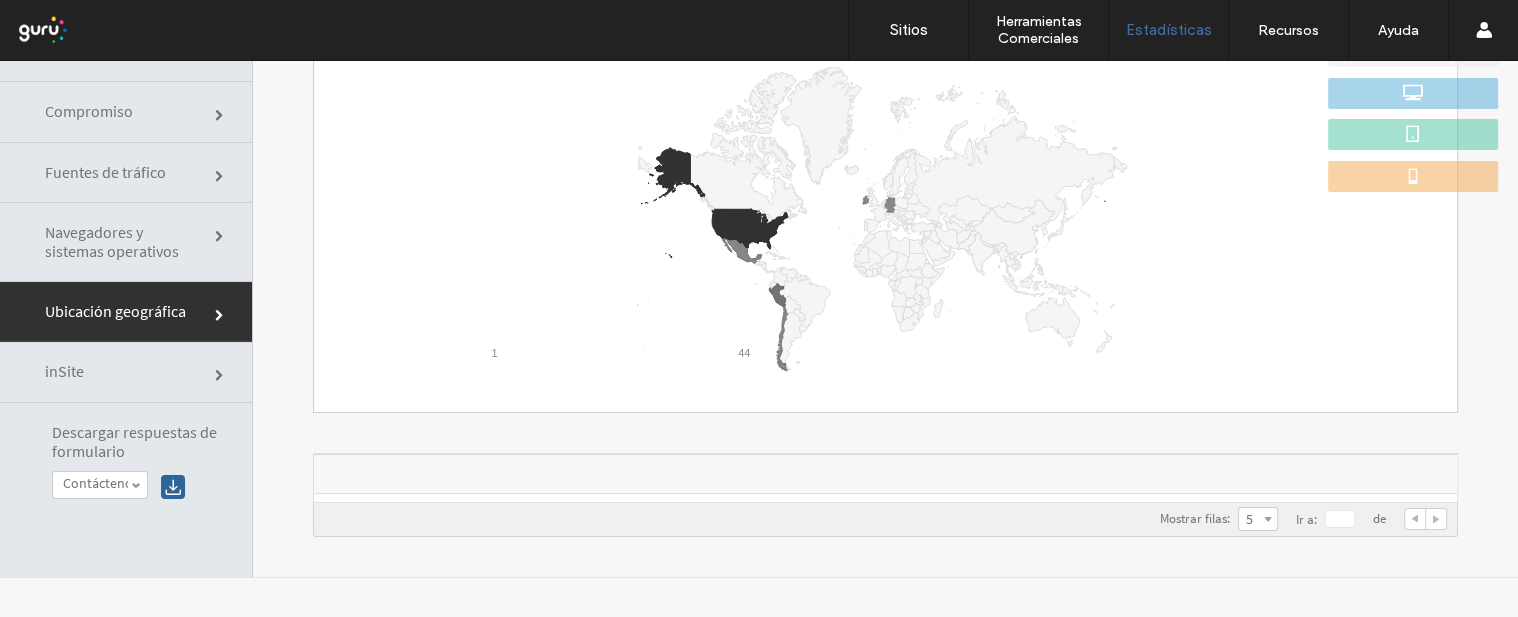 click on "Navegadores y sistemas operativos" 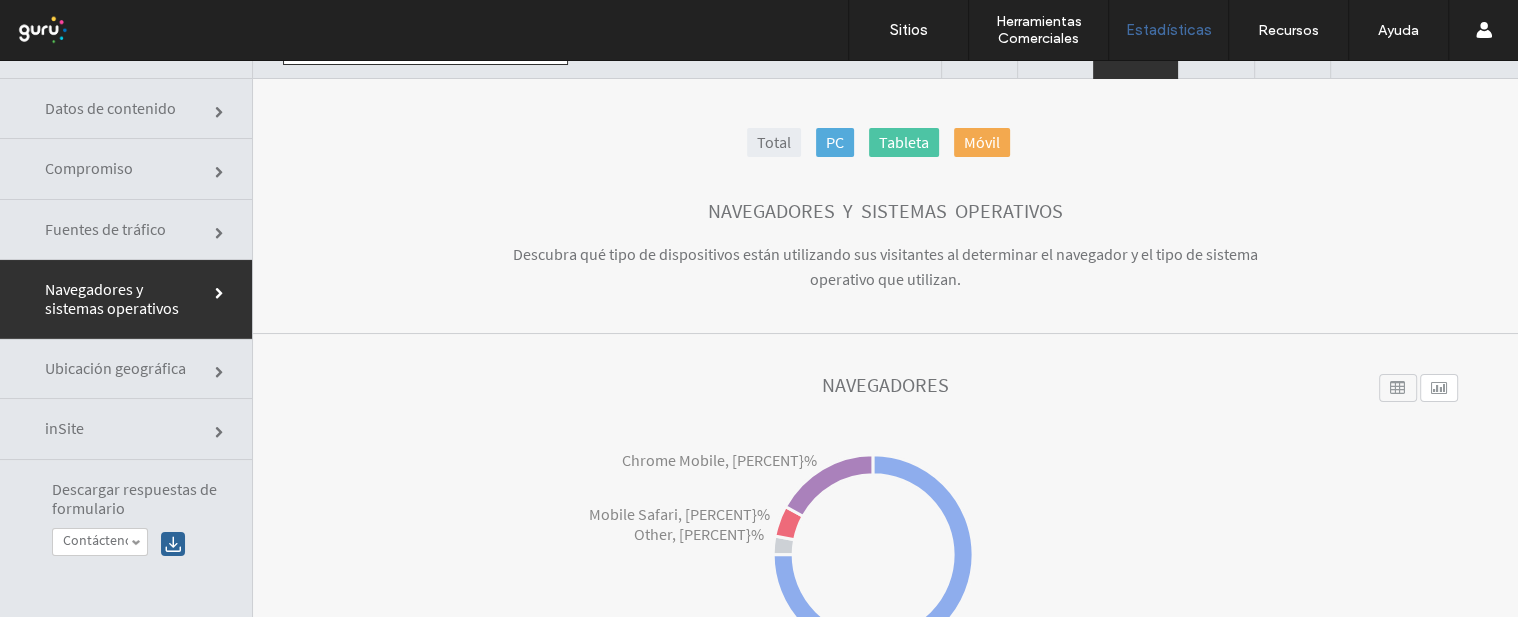 scroll, scrollTop: 100, scrollLeft: 0, axis: vertical 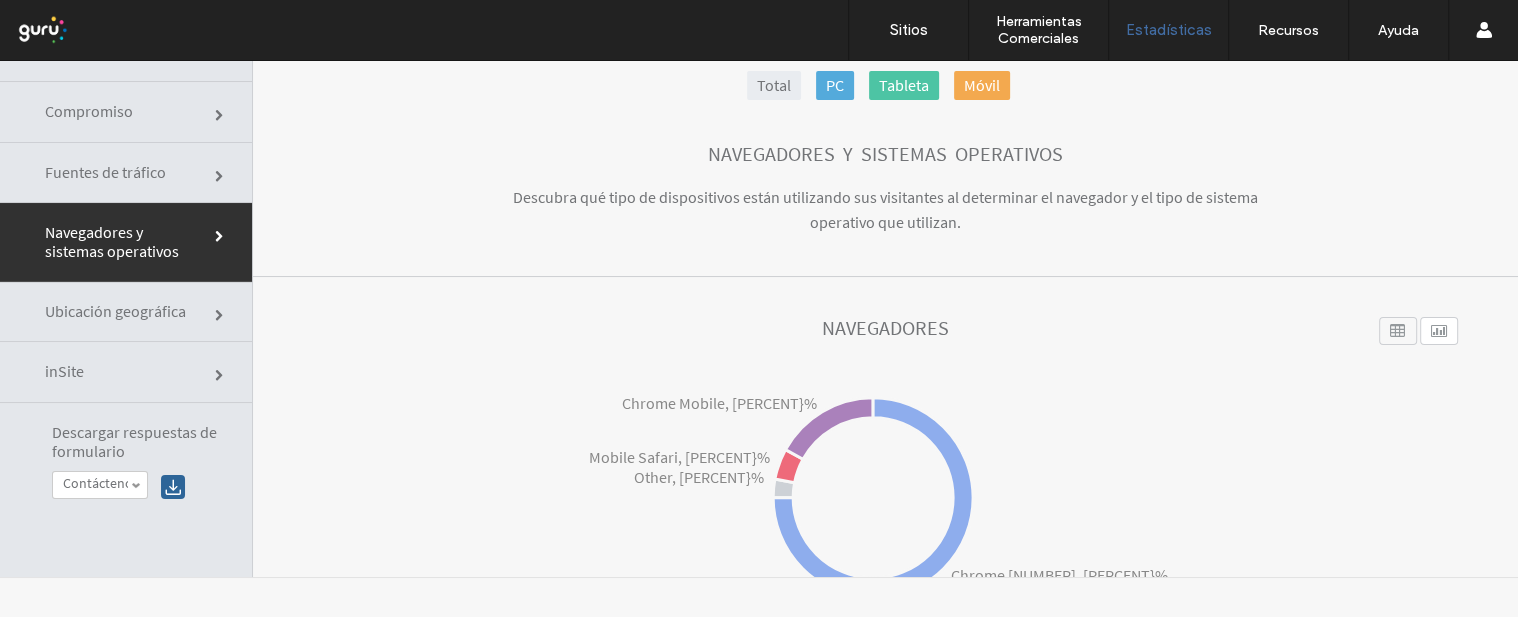 click on "Ubicación geográfica" 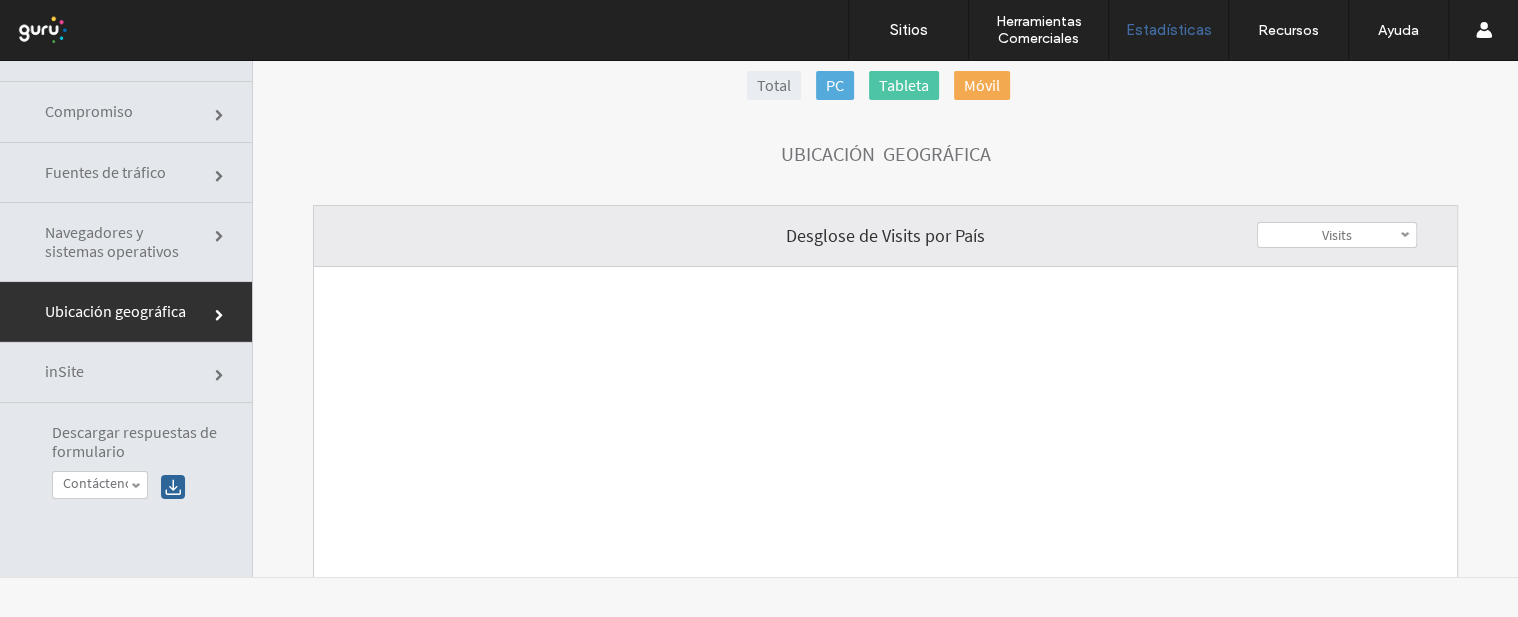scroll, scrollTop: 100, scrollLeft: 0, axis: vertical 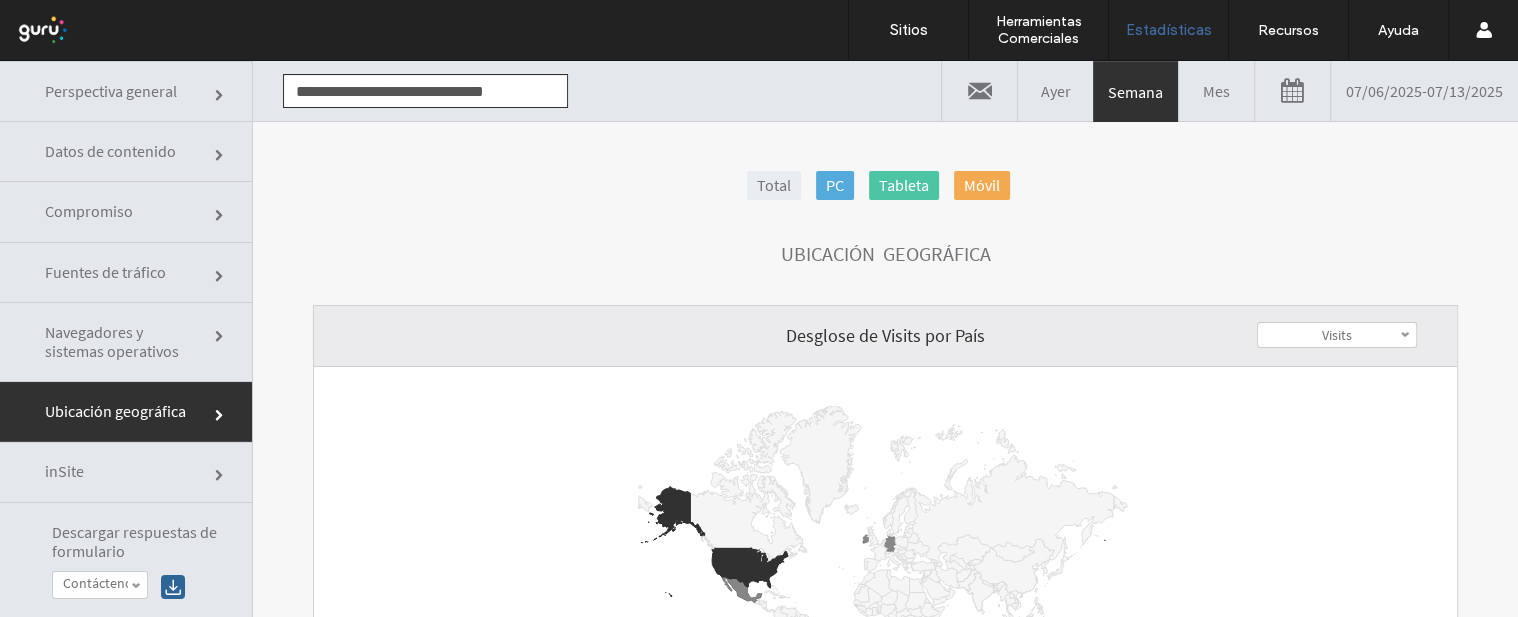 click on "Perspectiva general" 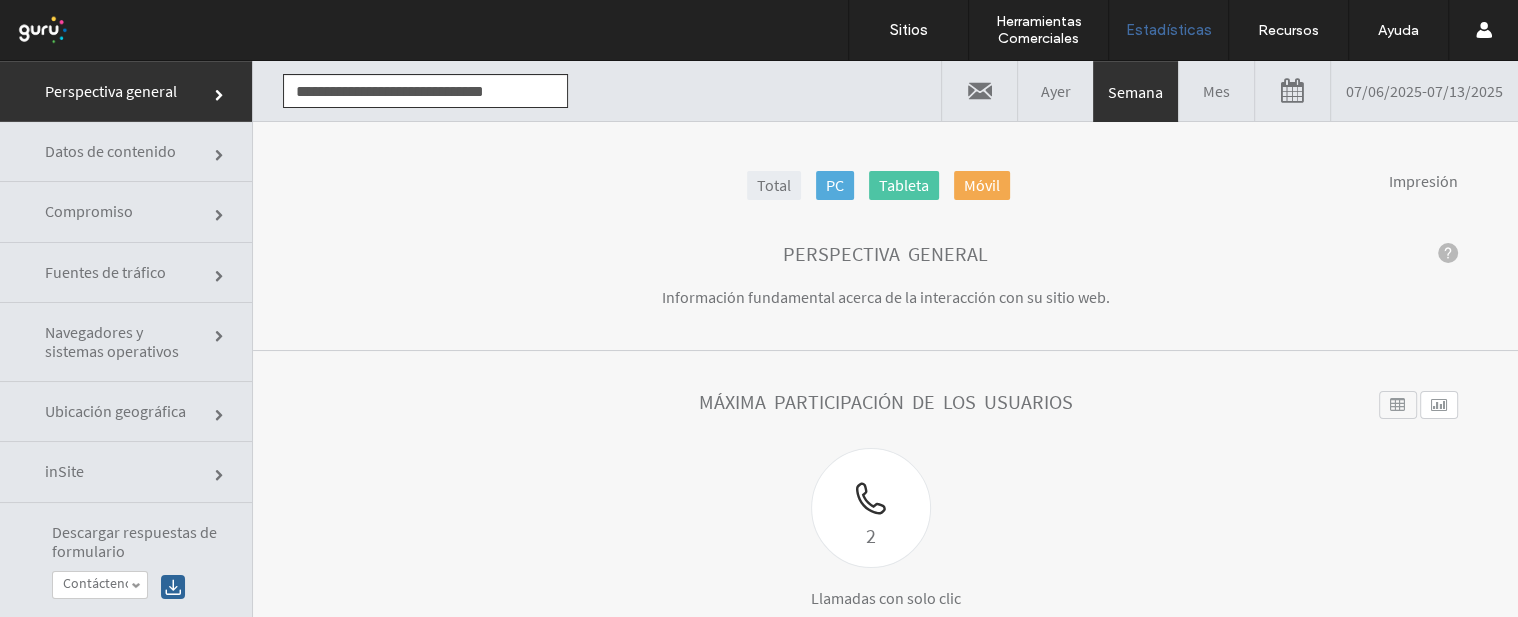 drag, startPoint x: 284, startPoint y: 90, endPoint x: 568, endPoint y: 93, distance: 284.01584 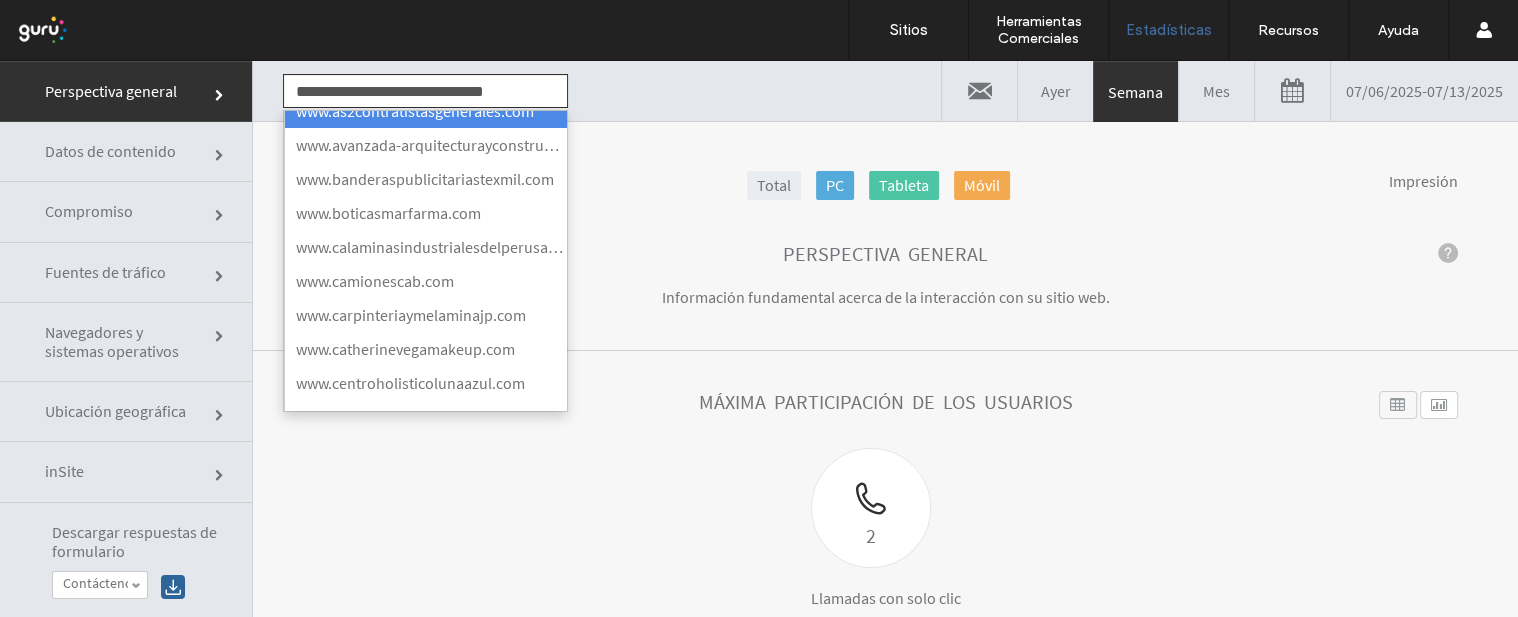 scroll, scrollTop: 407, scrollLeft: 0, axis: vertical 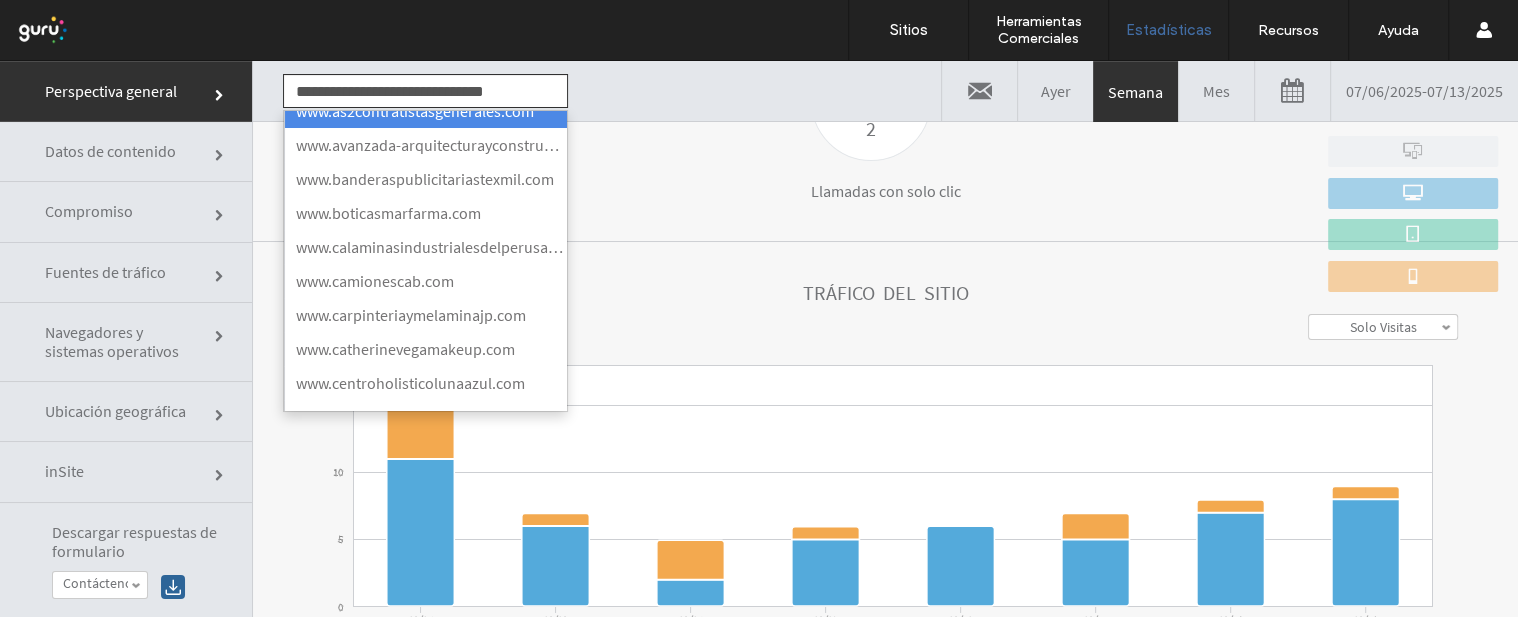 click on "**********" 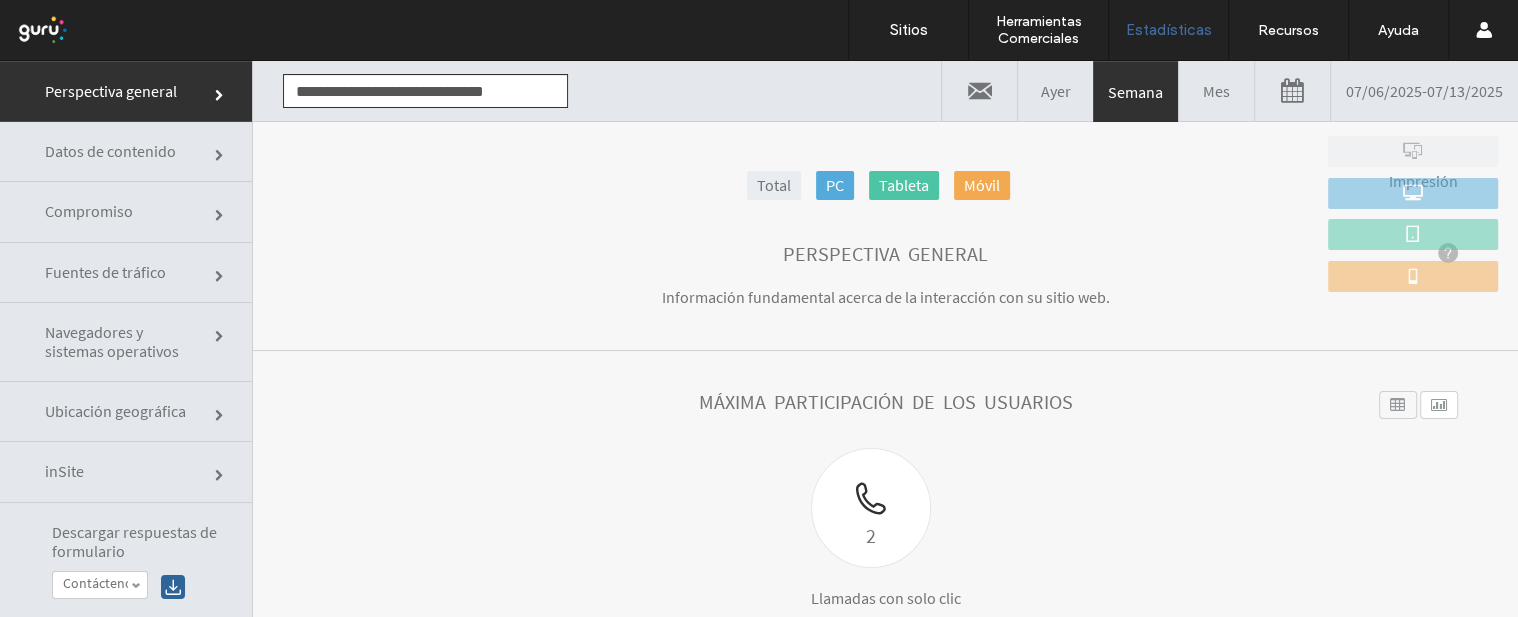 scroll, scrollTop: 759, scrollLeft: 0, axis: vertical 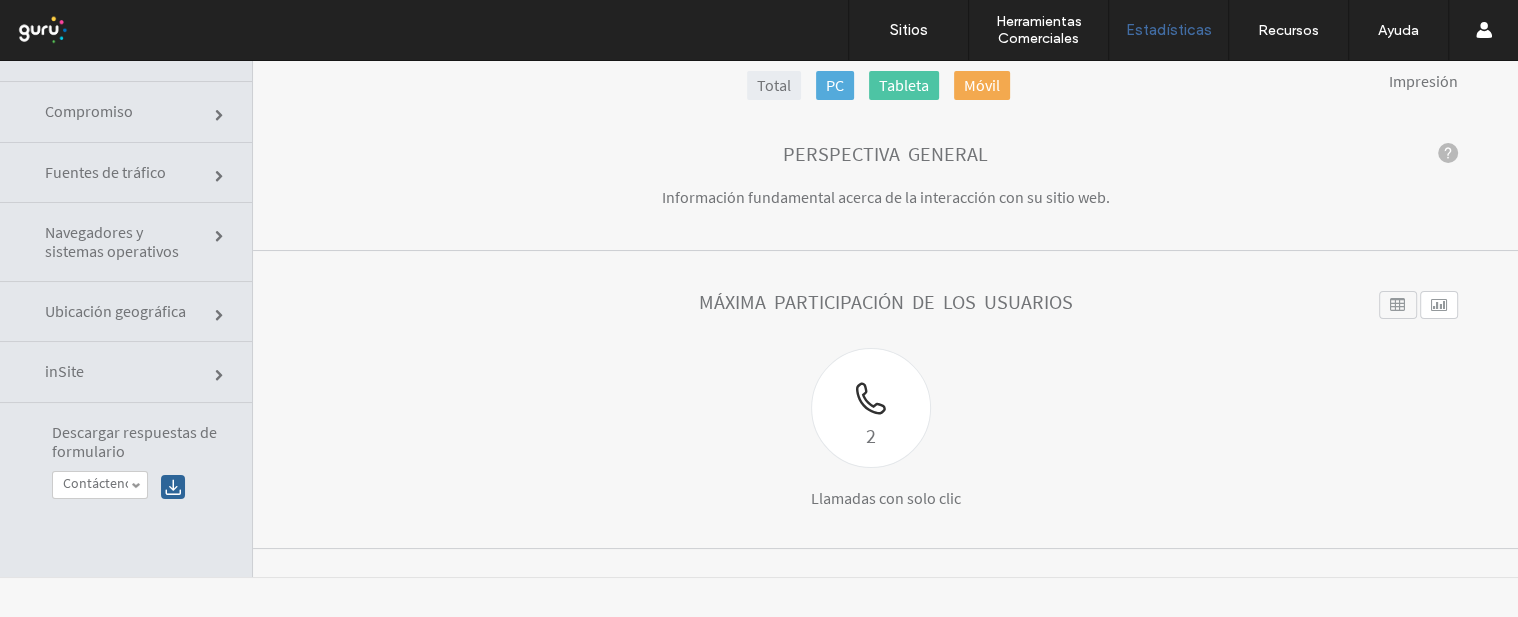 click on "Ubicación geográfica" 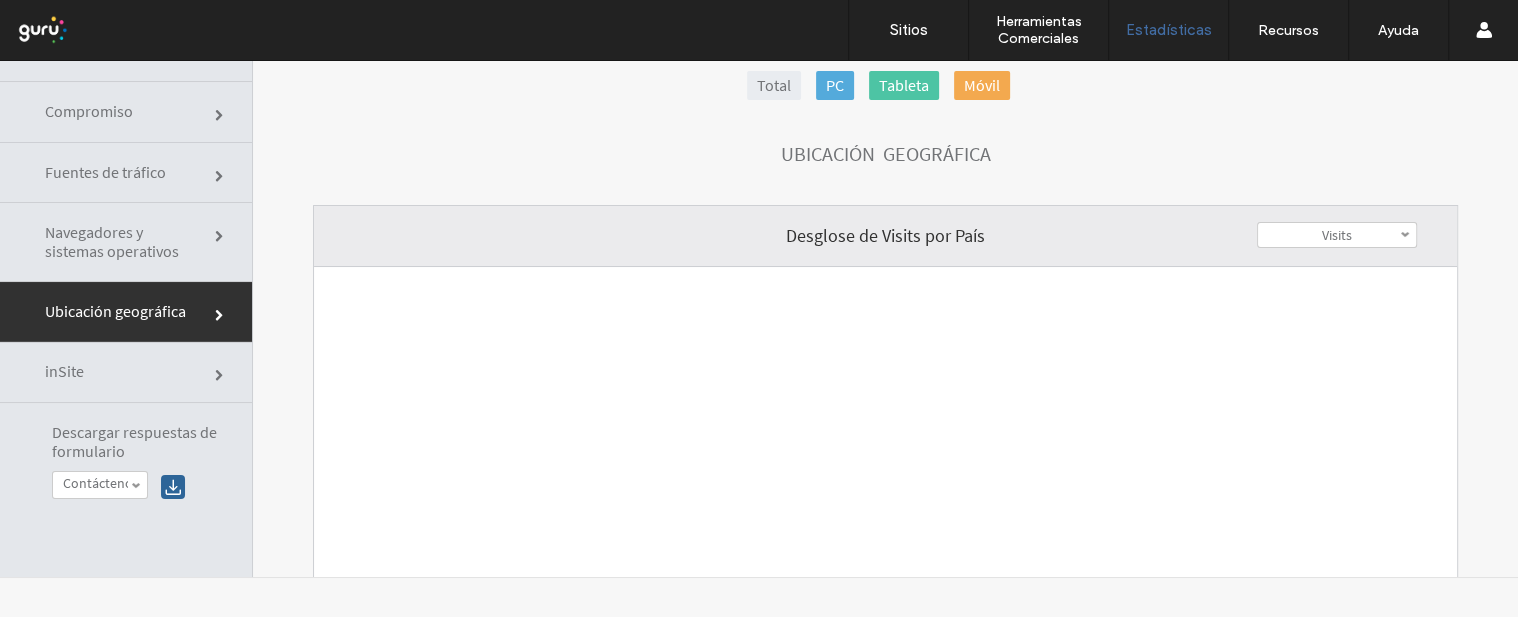 scroll, scrollTop: 100, scrollLeft: 0, axis: vertical 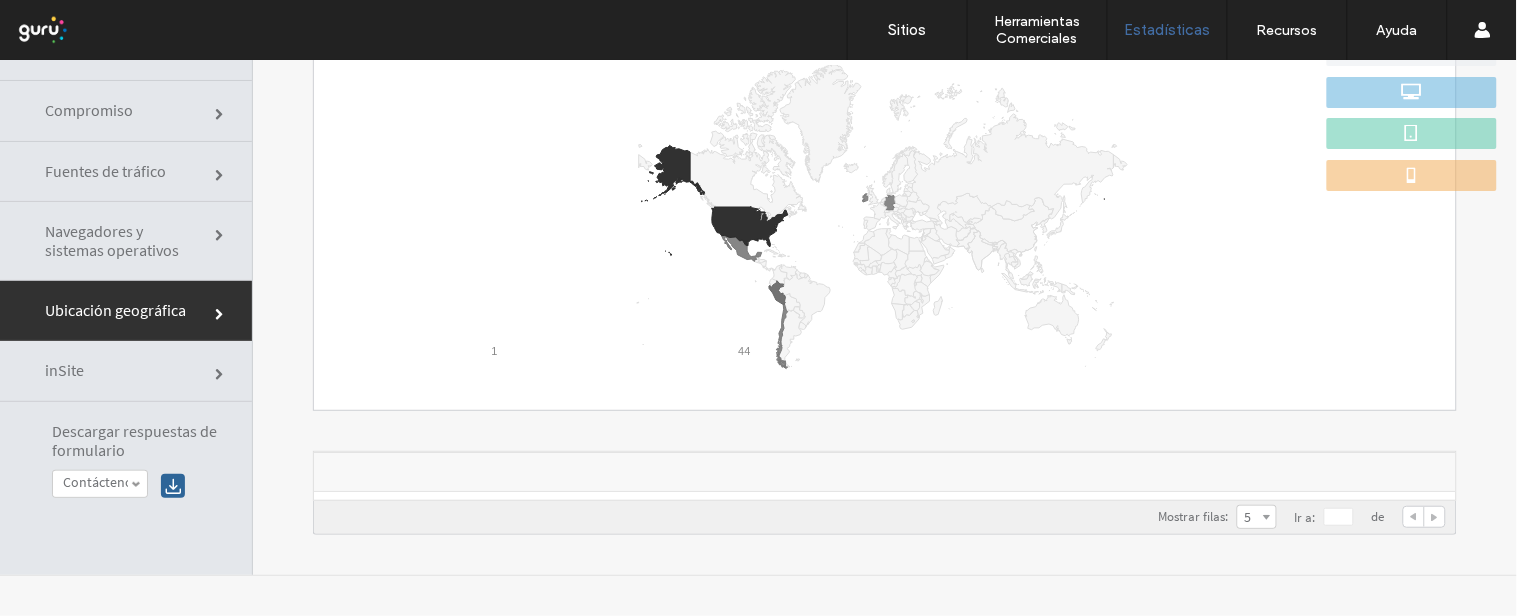 drag, startPoint x: 135, startPoint y: 230, endPoint x: 141, endPoint y: 174, distance: 56.32051 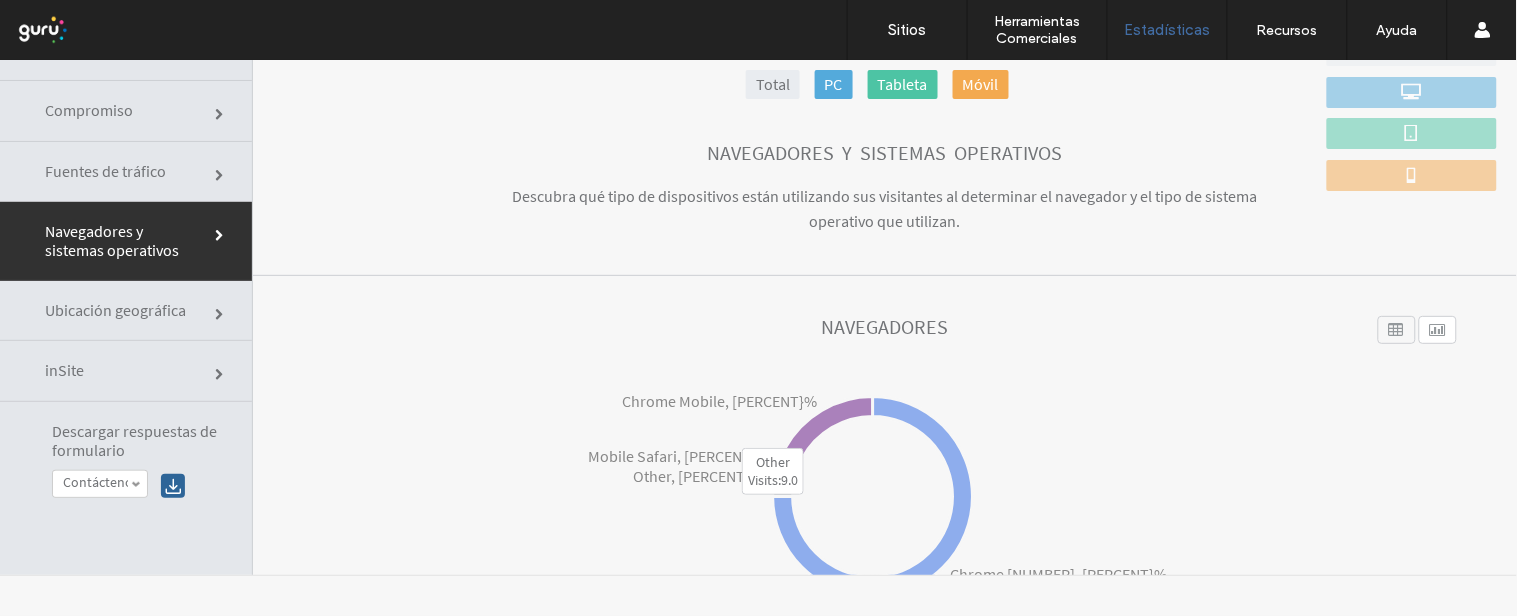 scroll, scrollTop: 576, scrollLeft: 0, axis: vertical 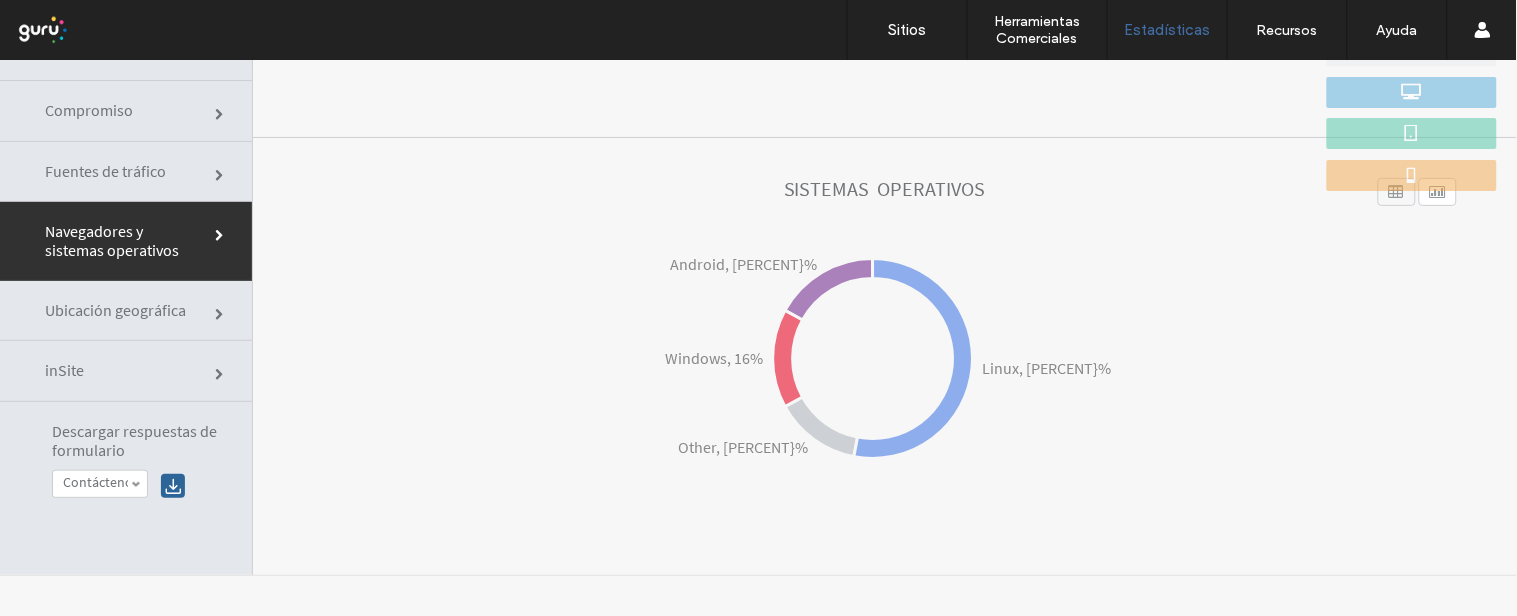 click on "Fuentes de tráfico" 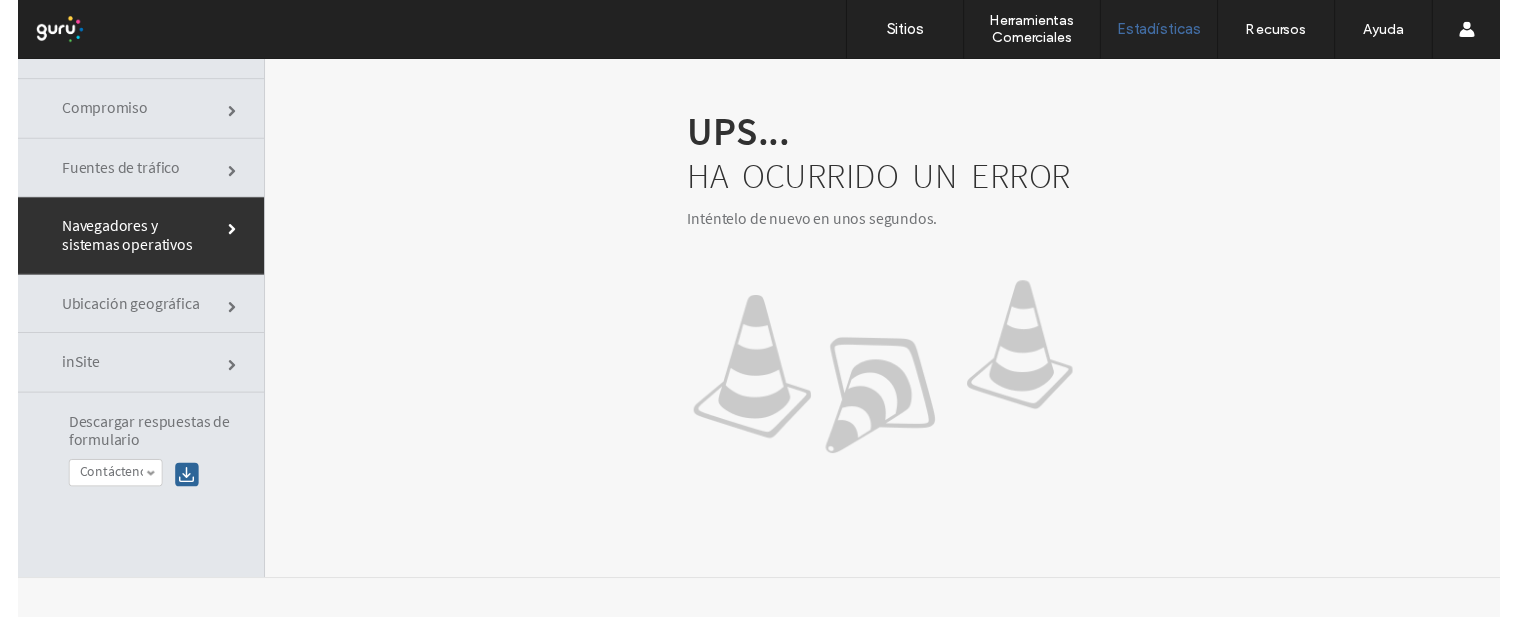 scroll, scrollTop: 100, scrollLeft: 0, axis: vertical 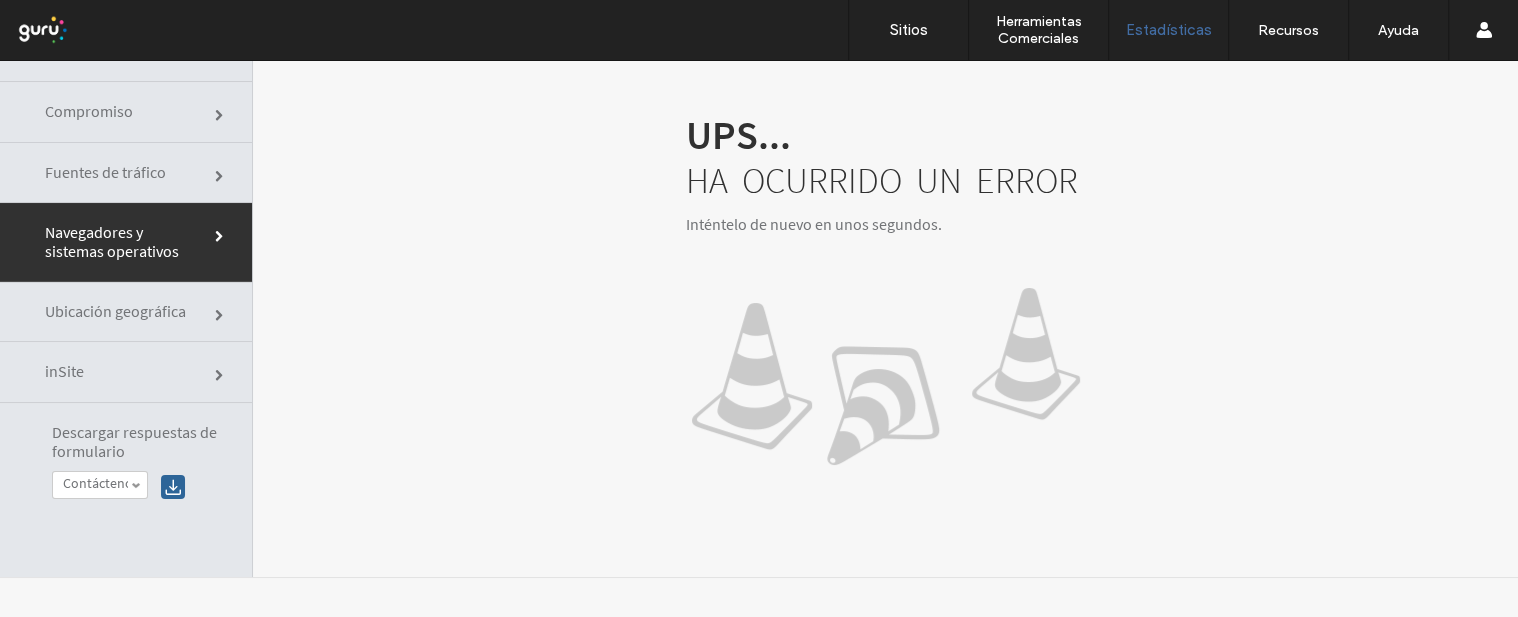 click on "Ubicación geográfica" 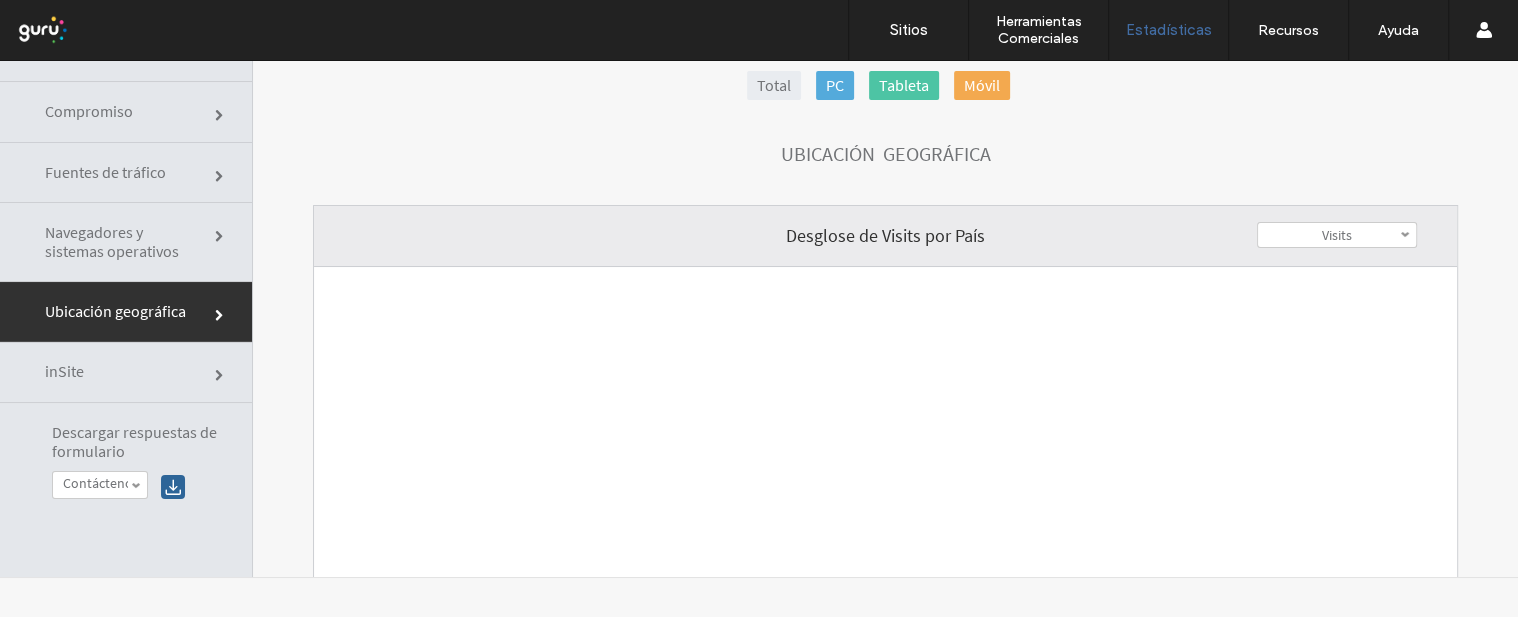 click on "Fuentes de tráfico" 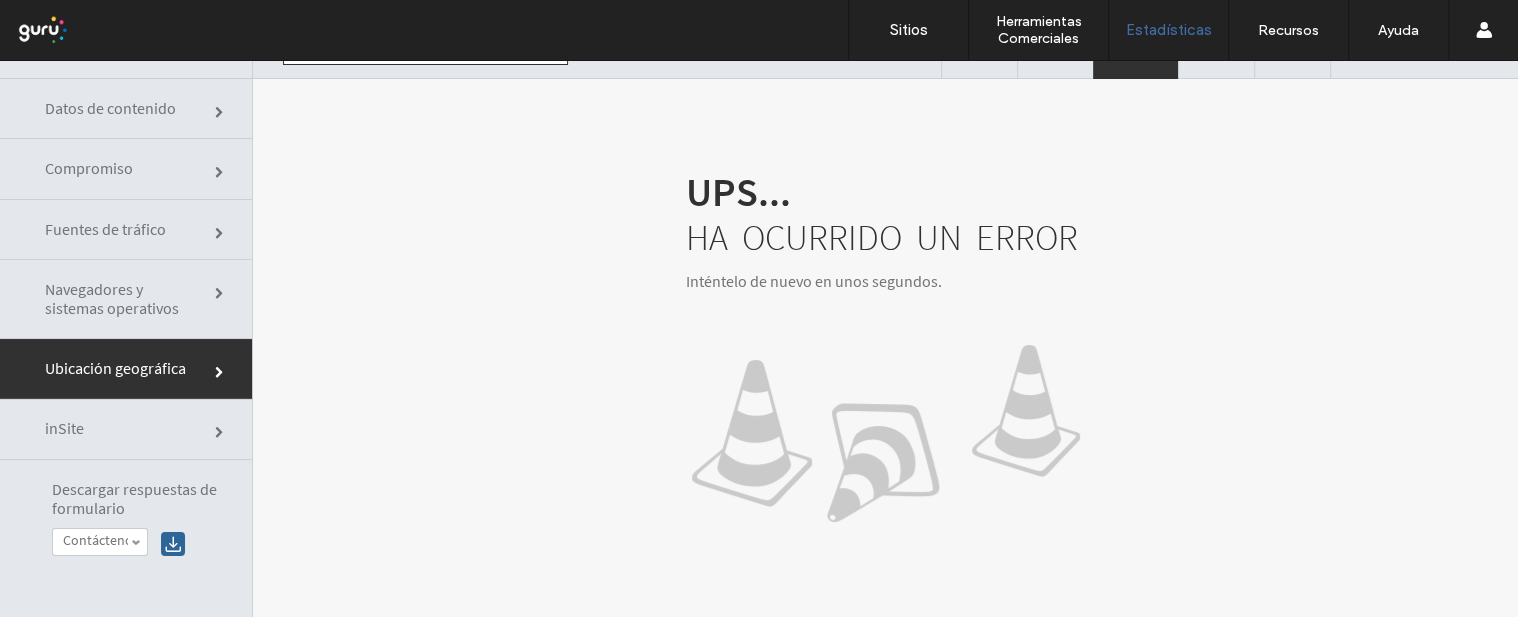 scroll, scrollTop: 100, scrollLeft: 0, axis: vertical 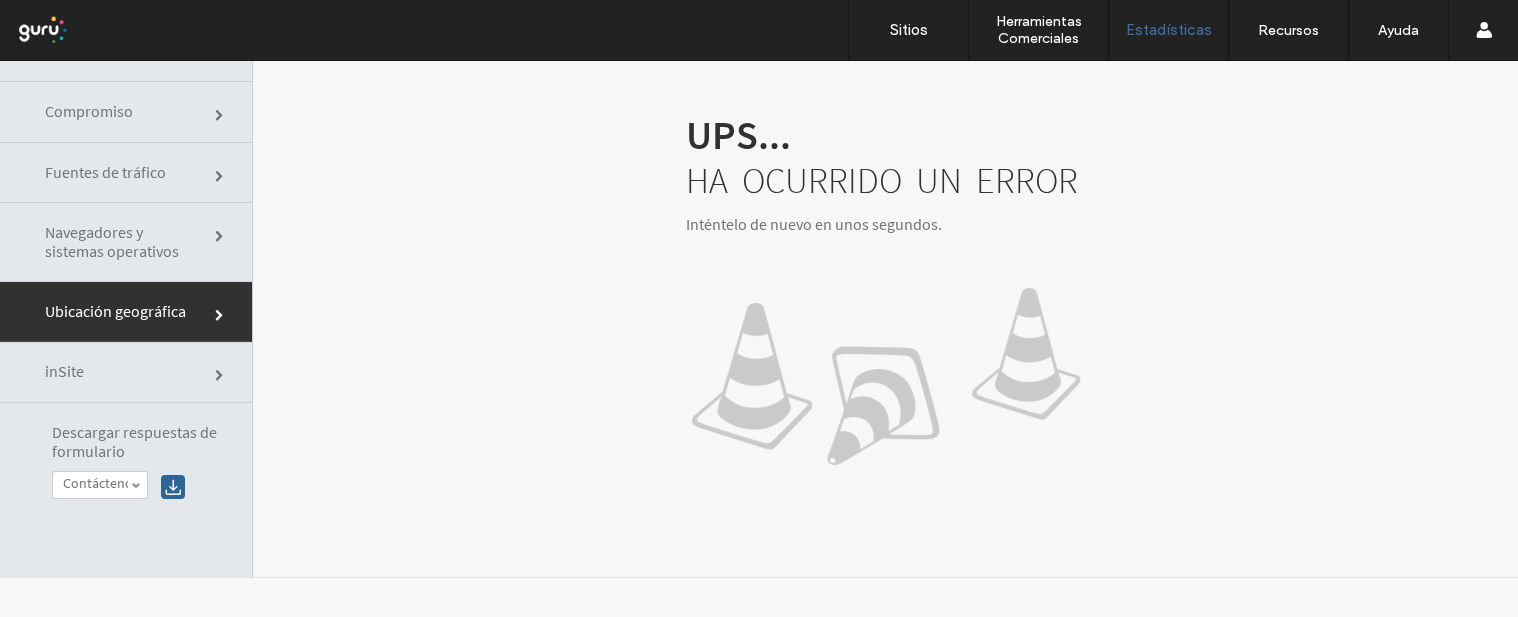 click on "Fuentes de tráfico" 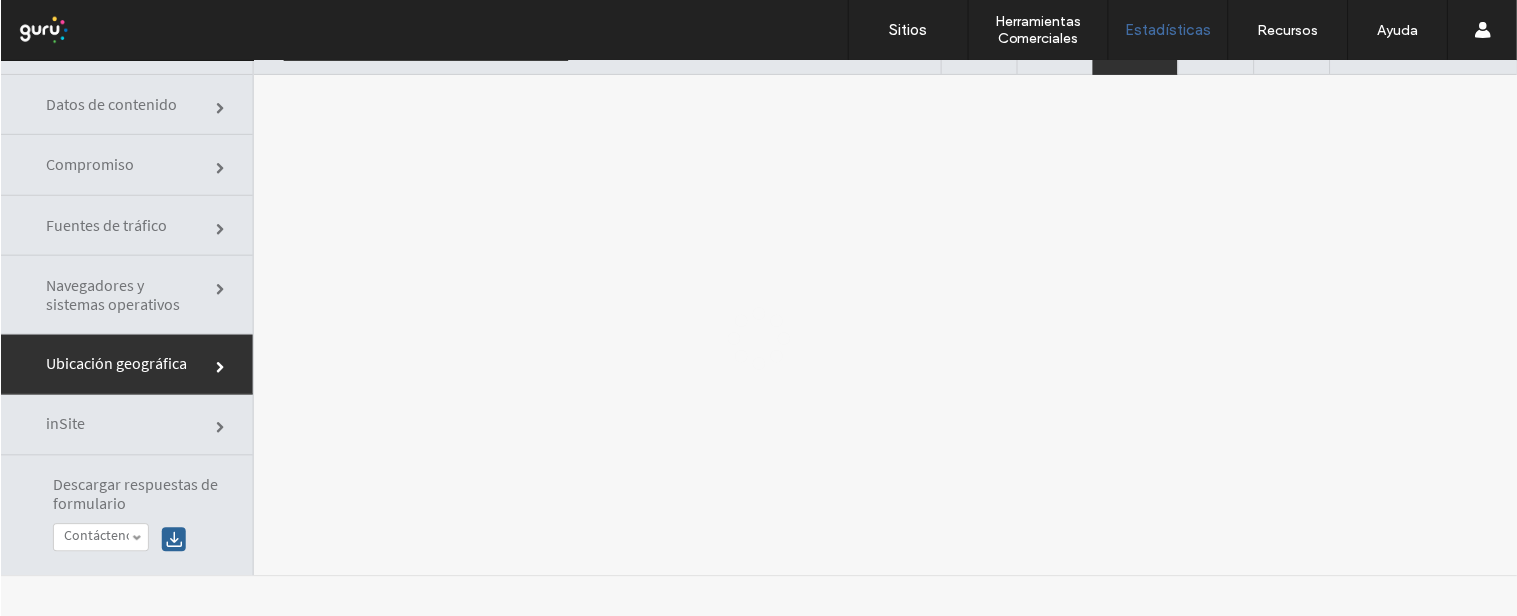 scroll, scrollTop: 43, scrollLeft: 0, axis: vertical 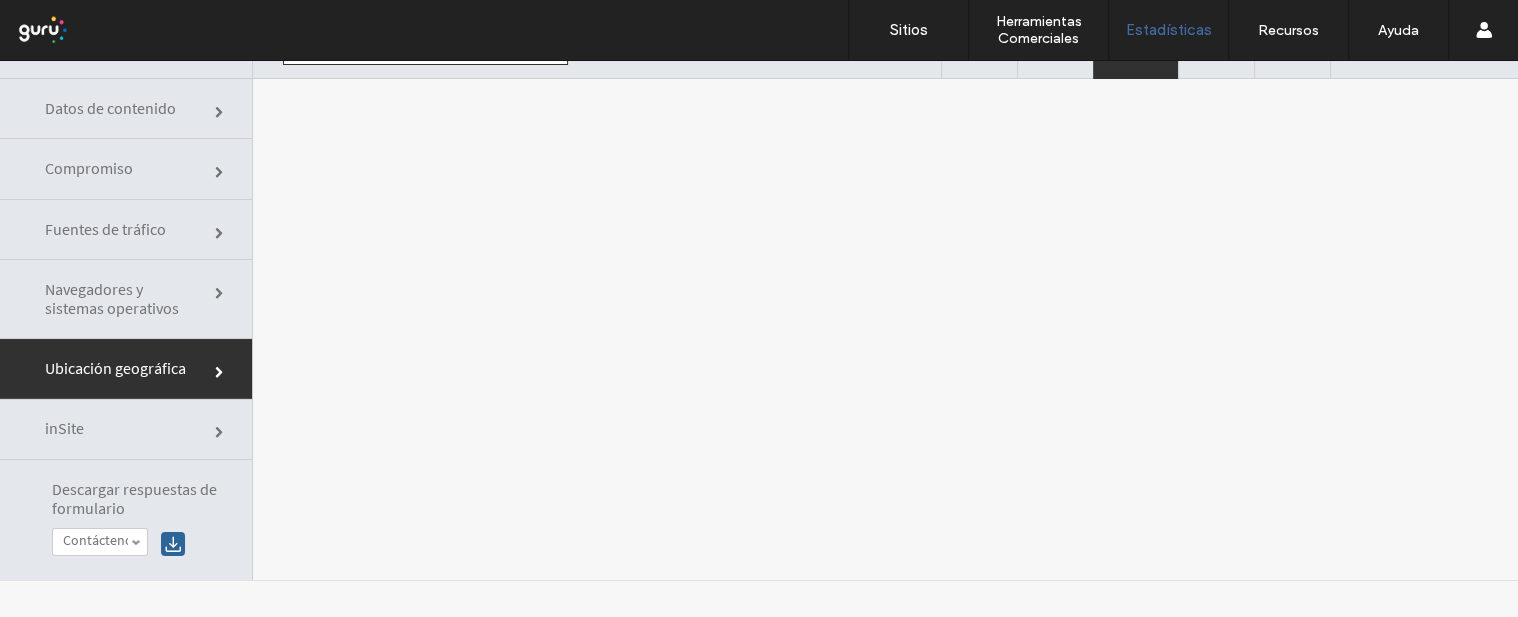 click at bounding box center [759, 339] 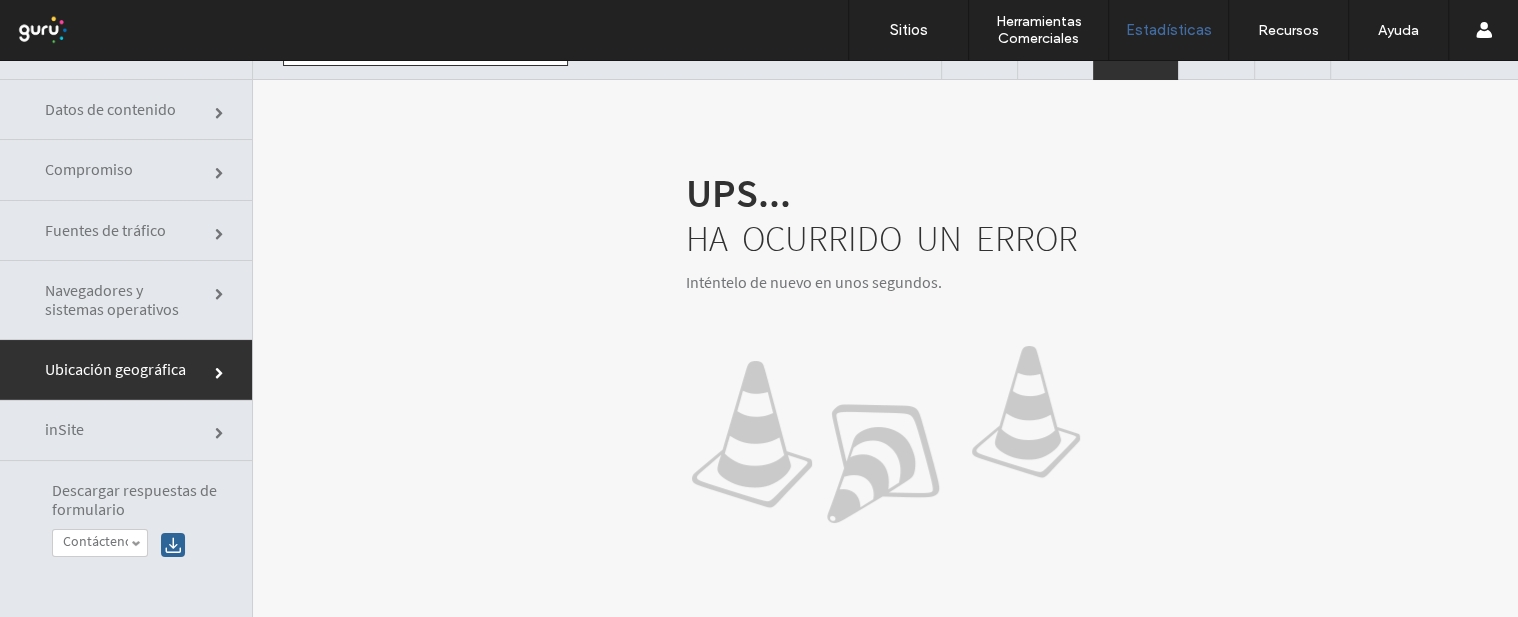scroll, scrollTop: 42, scrollLeft: 0, axis: vertical 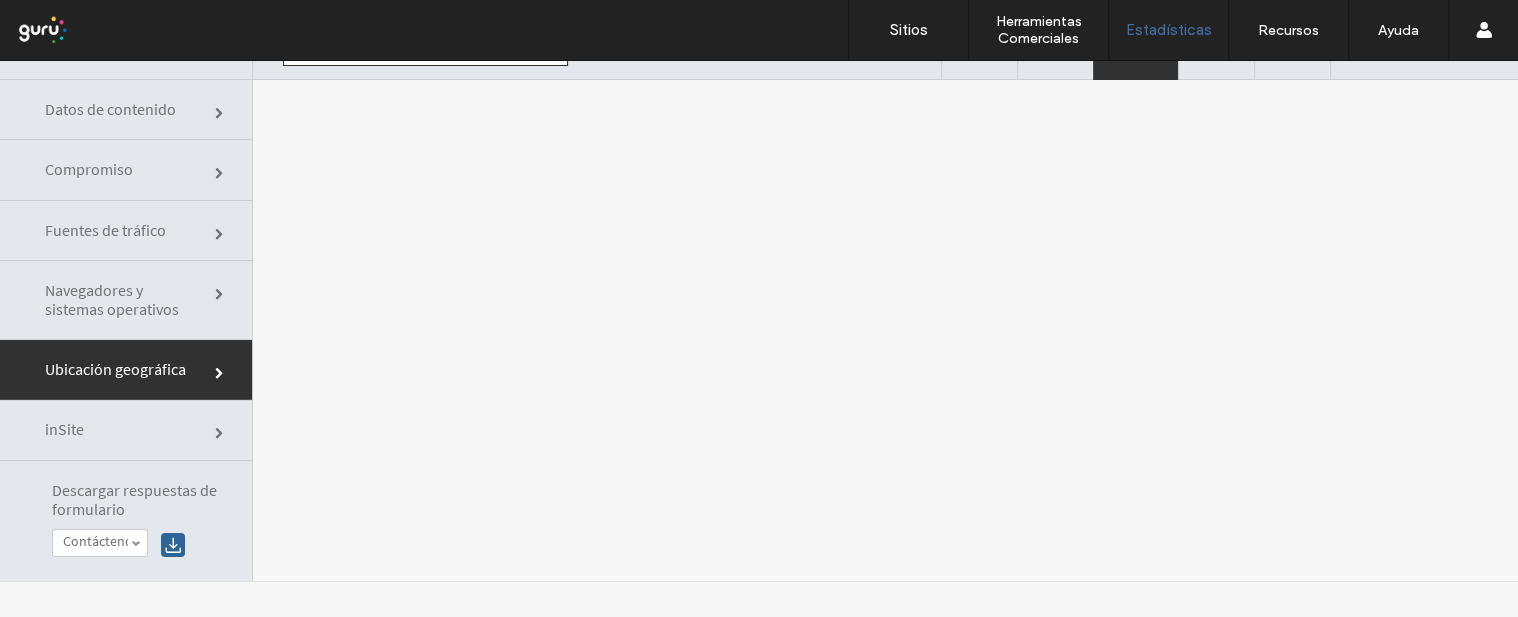 click at bounding box center (759, 339) 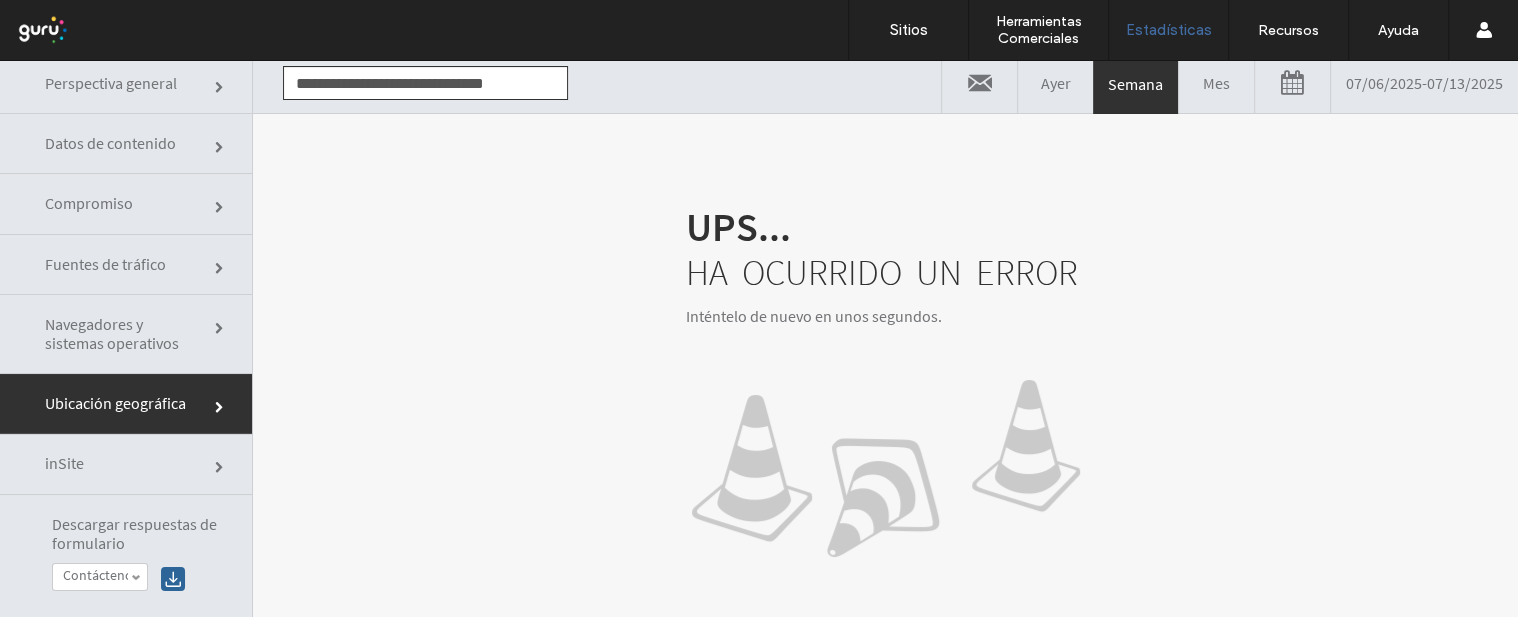 scroll, scrollTop: 0, scrollLeft: 0, axis: both 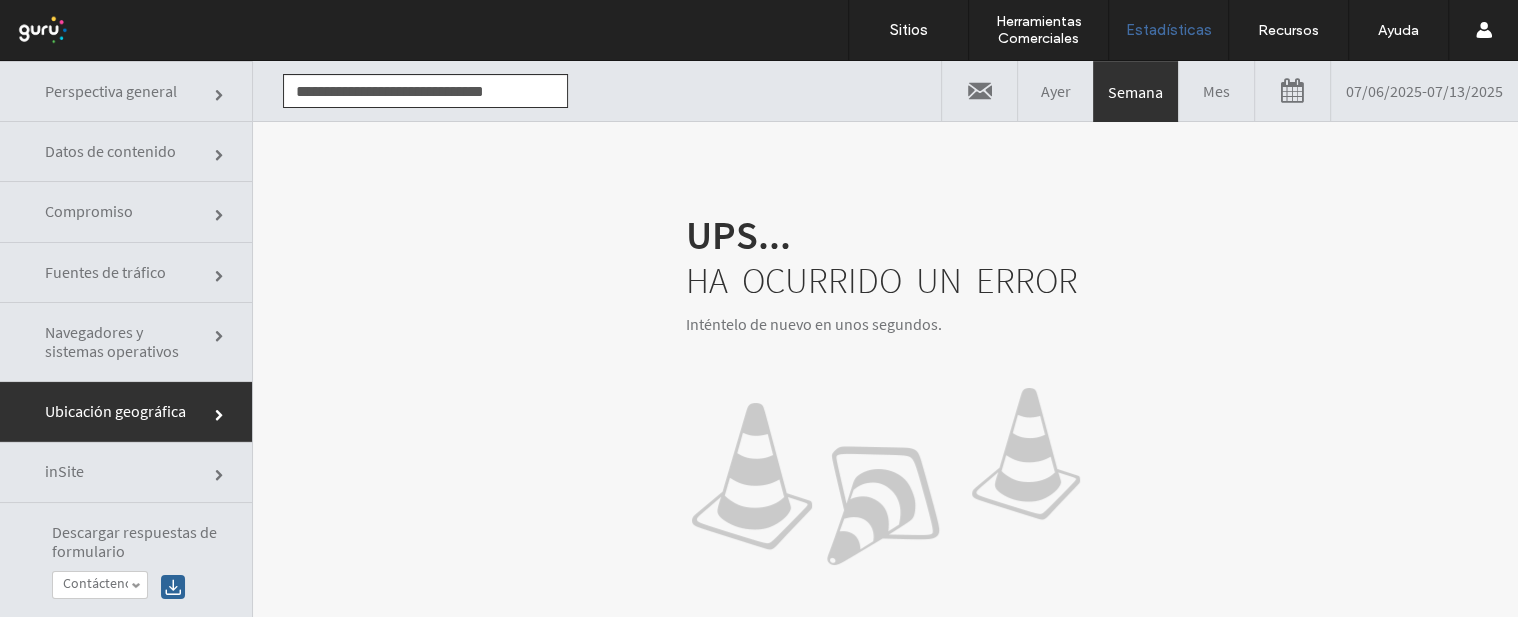 click on "Perspectiva general" 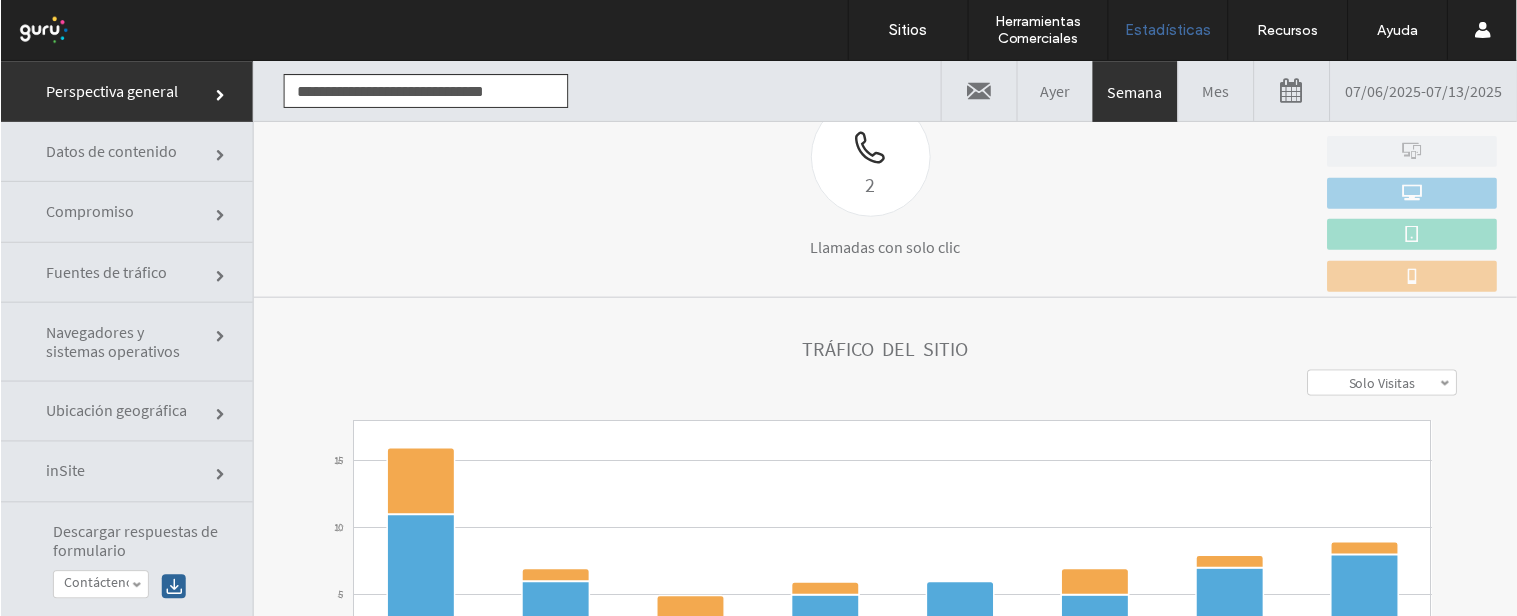 scroll, scrollTop: 0, scrollLeft: 0, axis: both 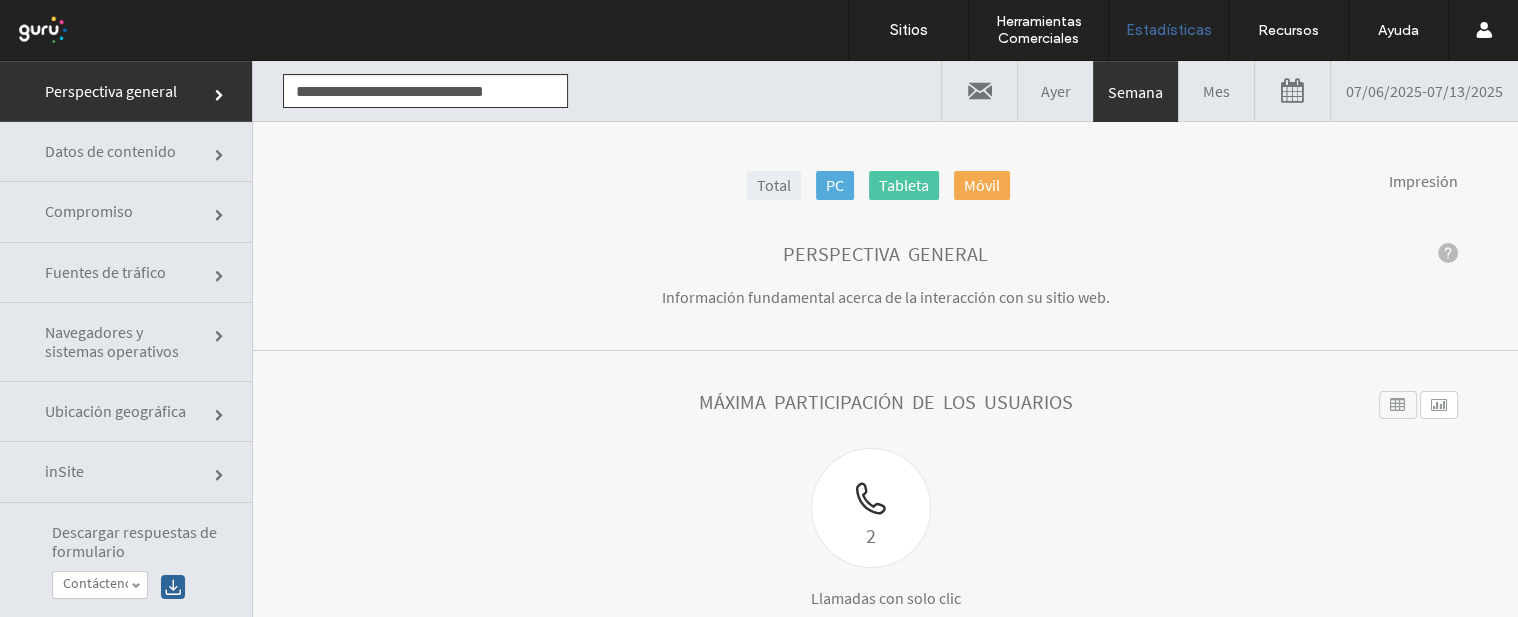 drag, startPoint x: 551, startPoint y: 94, endPoint x: 250, endPoint y: 102, distance: 301.1063 